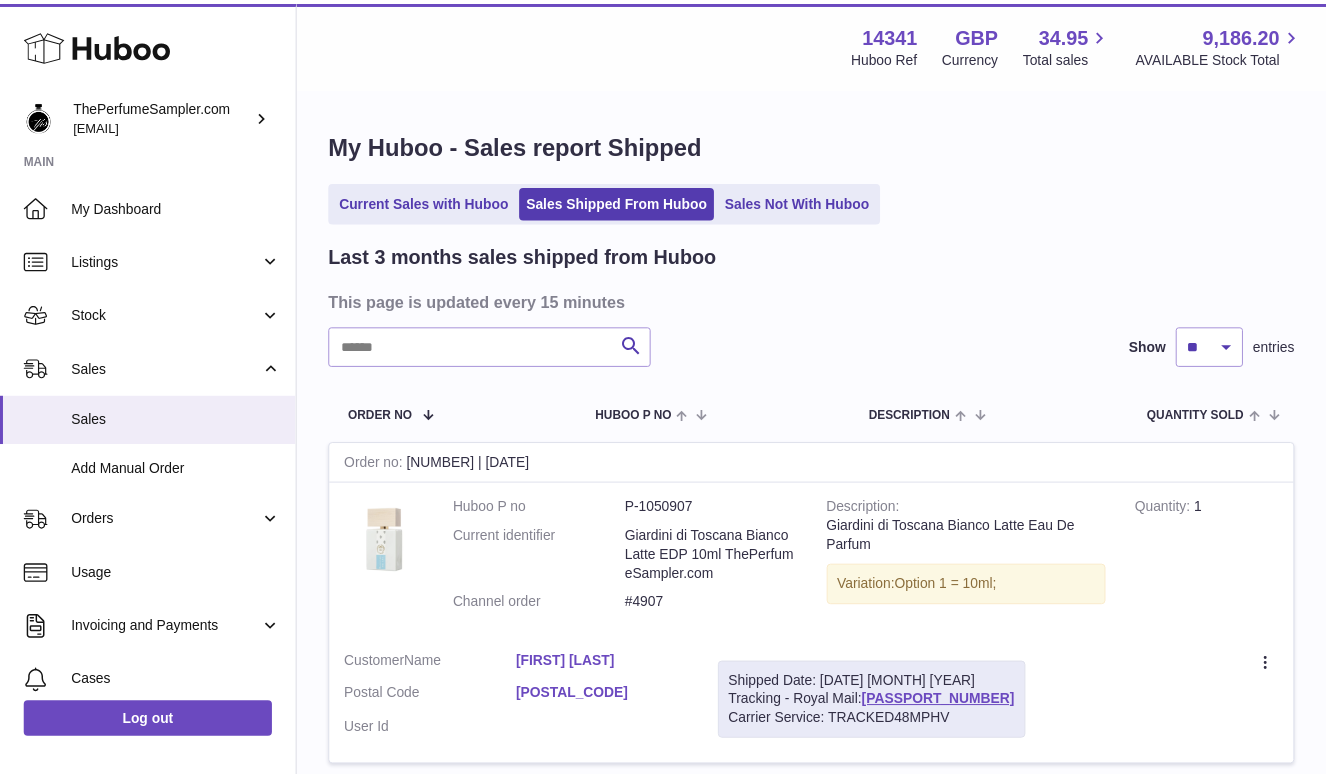 scroll, scrollTop: 0, scrollLeft: 0, axis: both 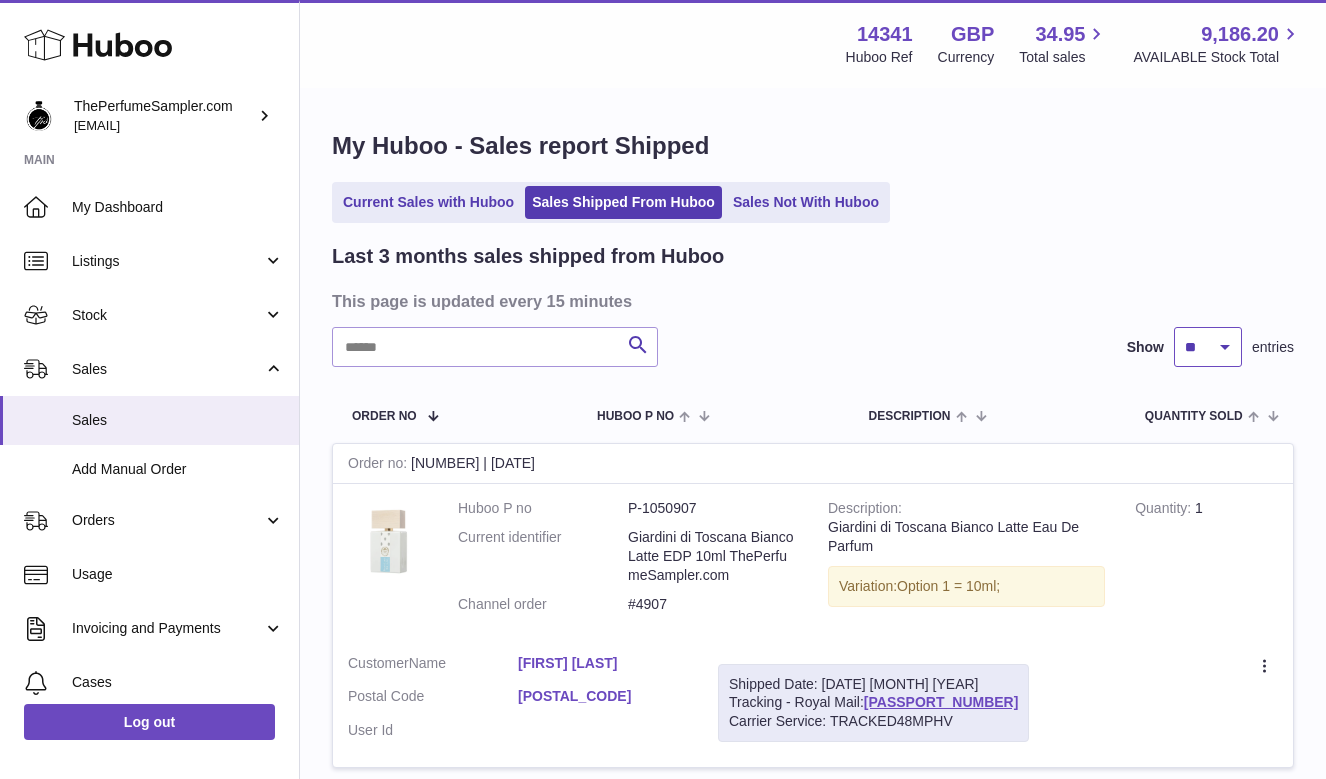 click on "** ** **" at bounding box center [1208, 347] 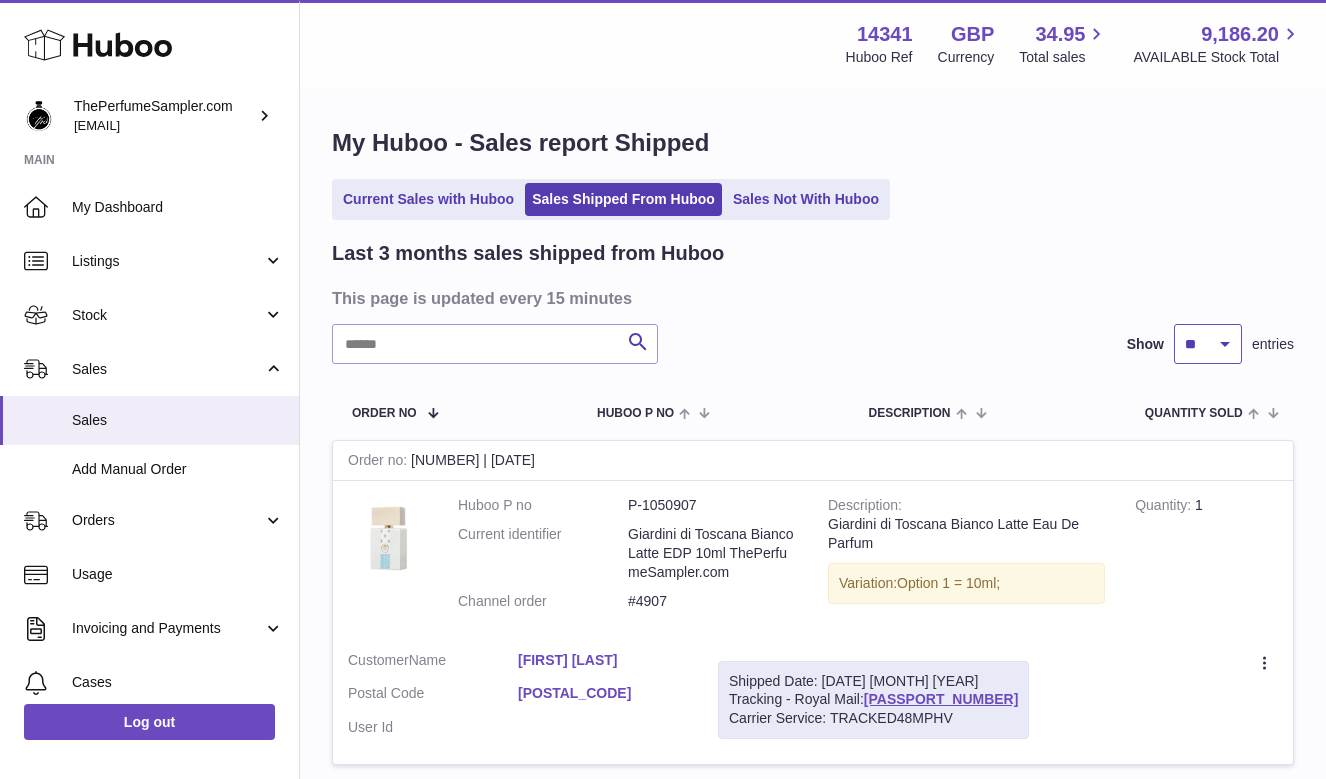 scroll, scrollTop: 0, scrollLeft: 0, axis: both 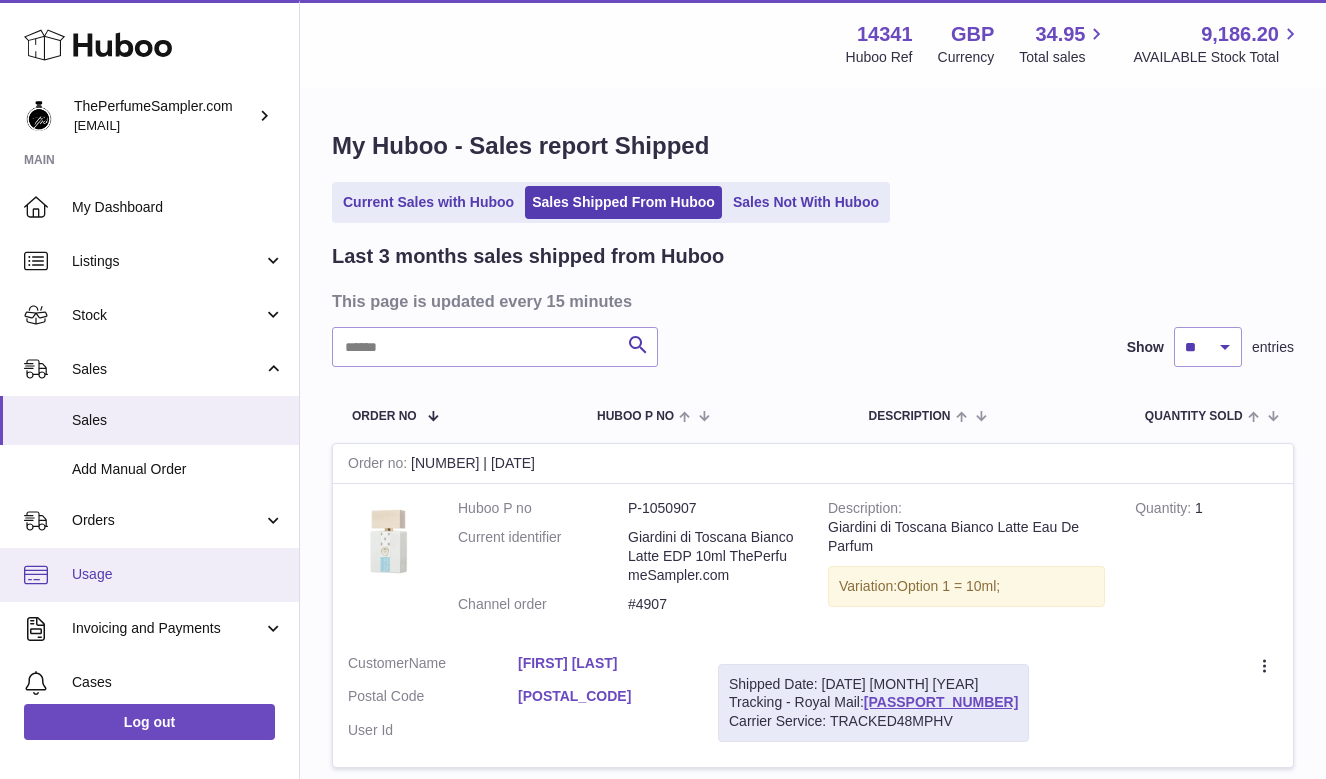 click on "Usage" at bounding box center [178, 574] 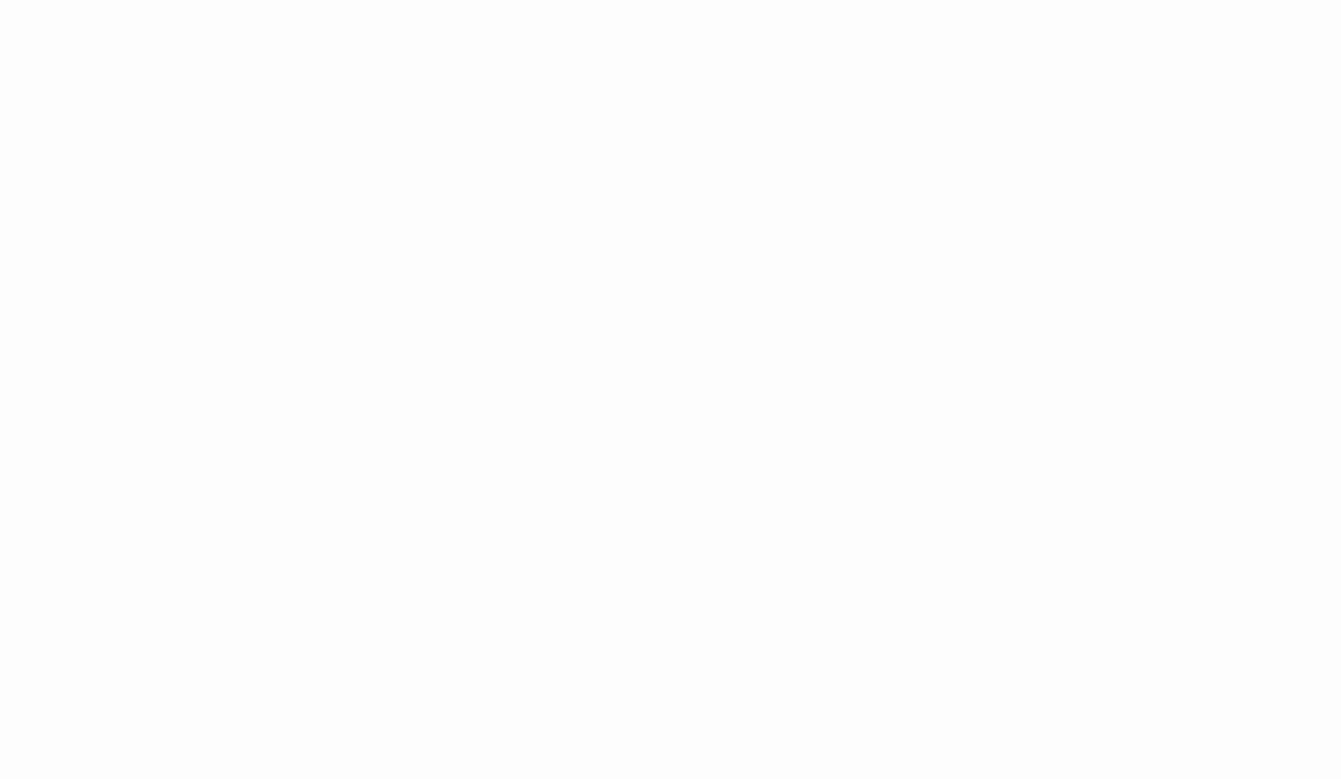 scroll, scrollTop: 0, scrollLeft: 0, axis: both 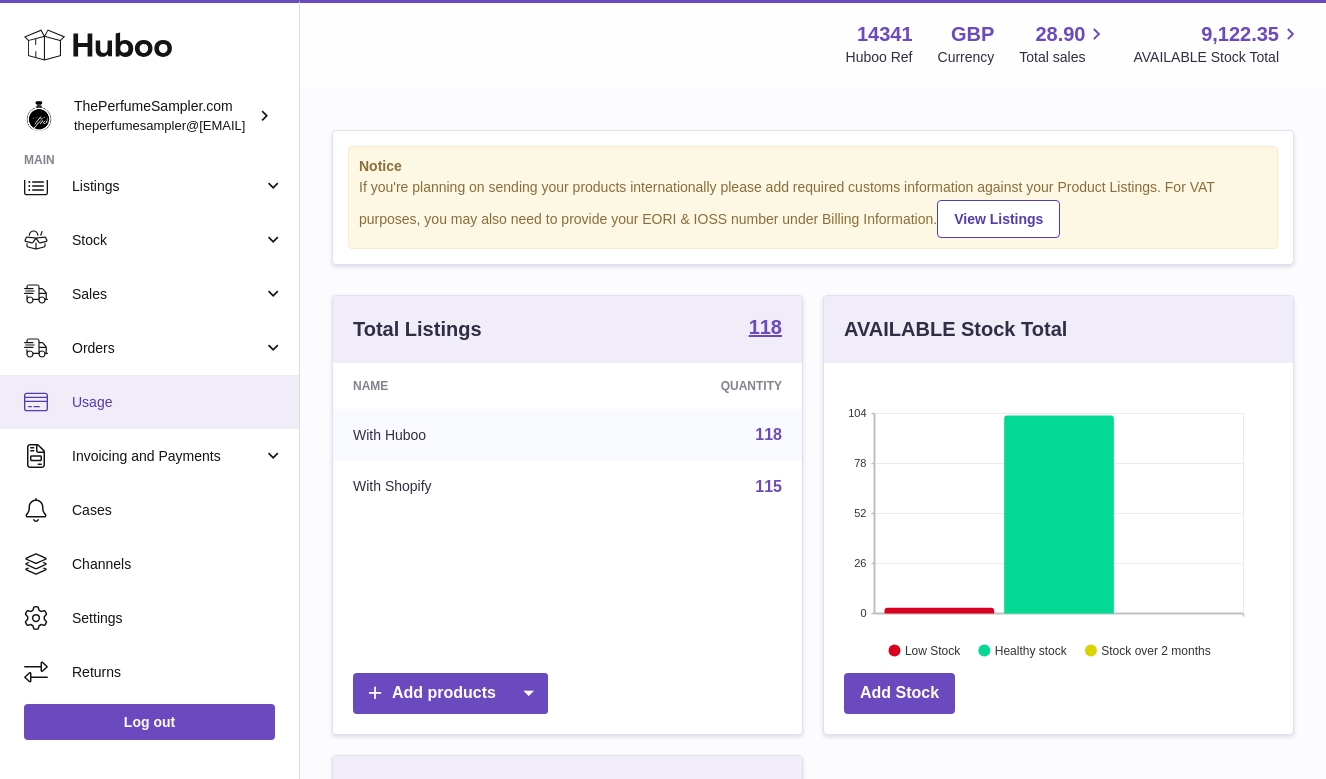 click on "Usage" at bounding box center [149, 402] 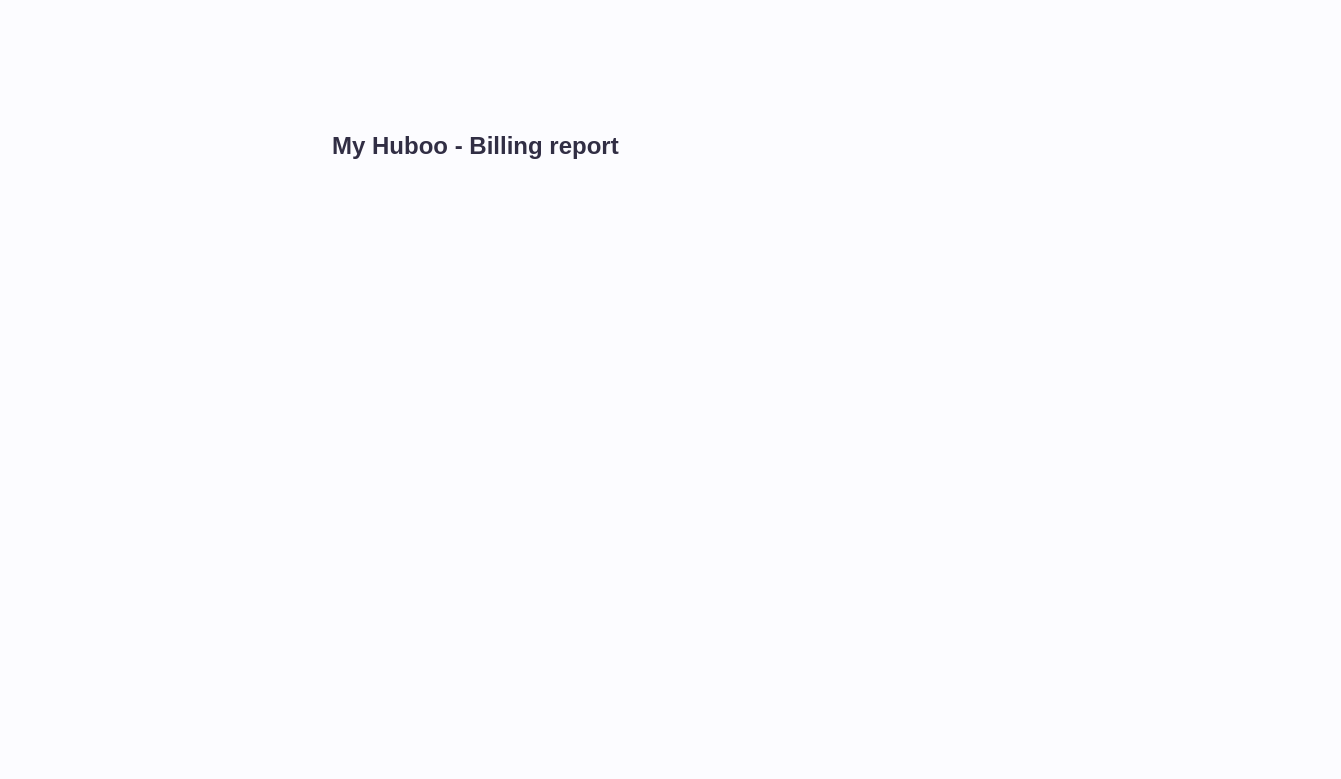 scroll, scrollTop: 0, scrollLeft: 0, axis: both 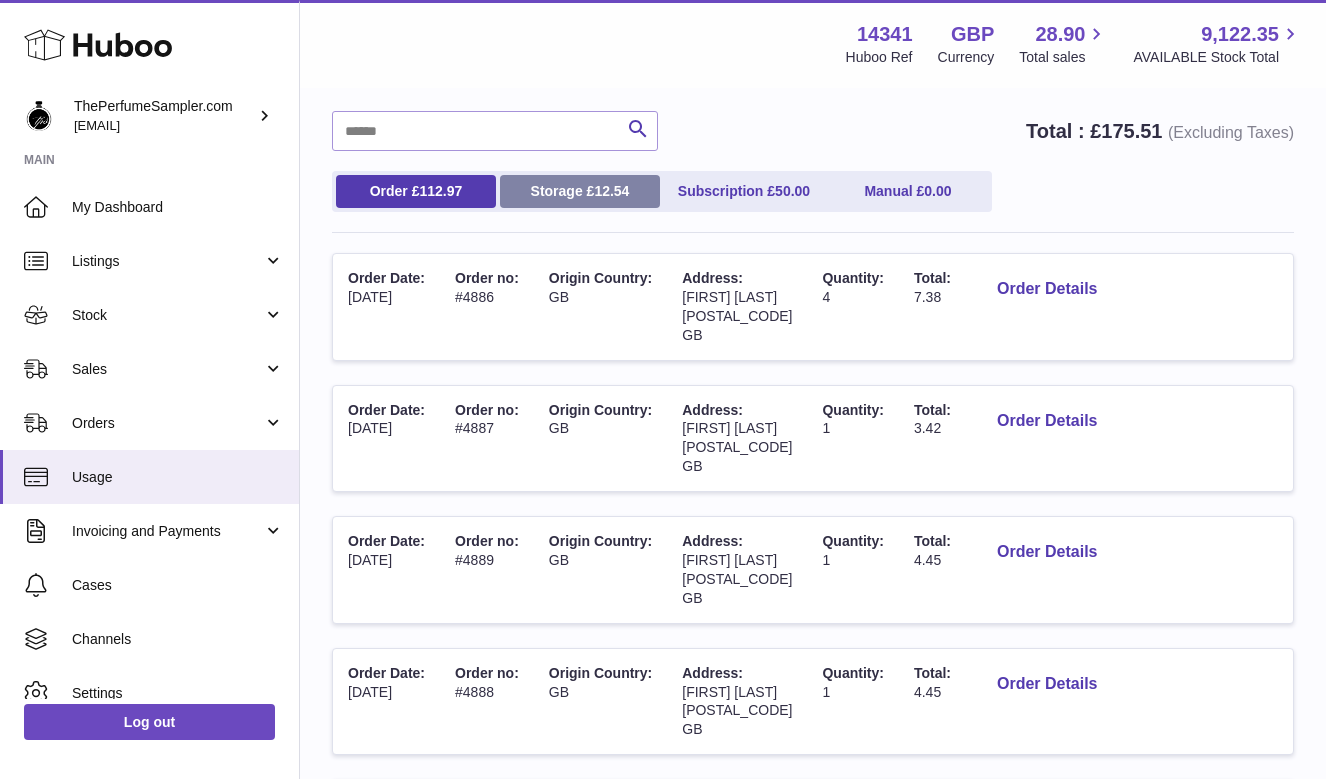 click on "Storage £ 12.54" at bounding box center [580, 191] 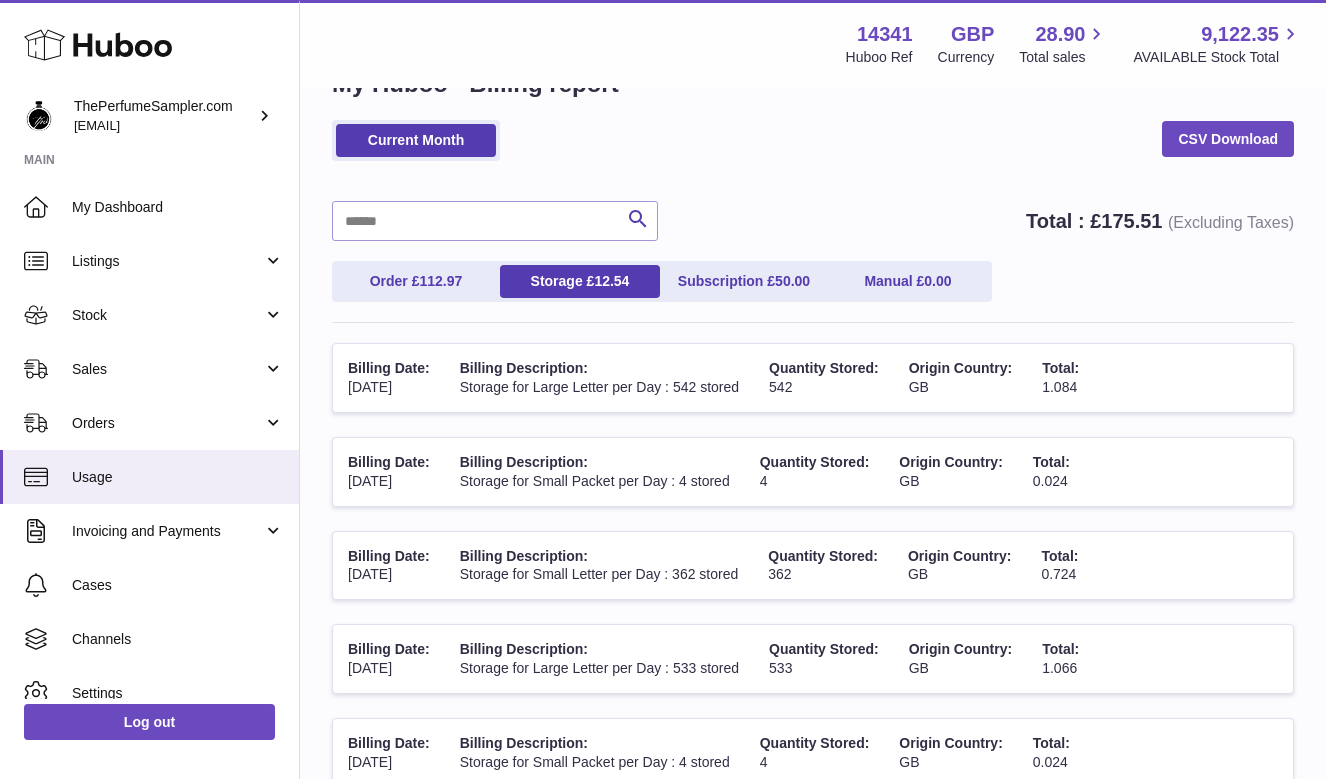 scroll, scrollTop: 61, scrollLeft: 0, axis: vertical 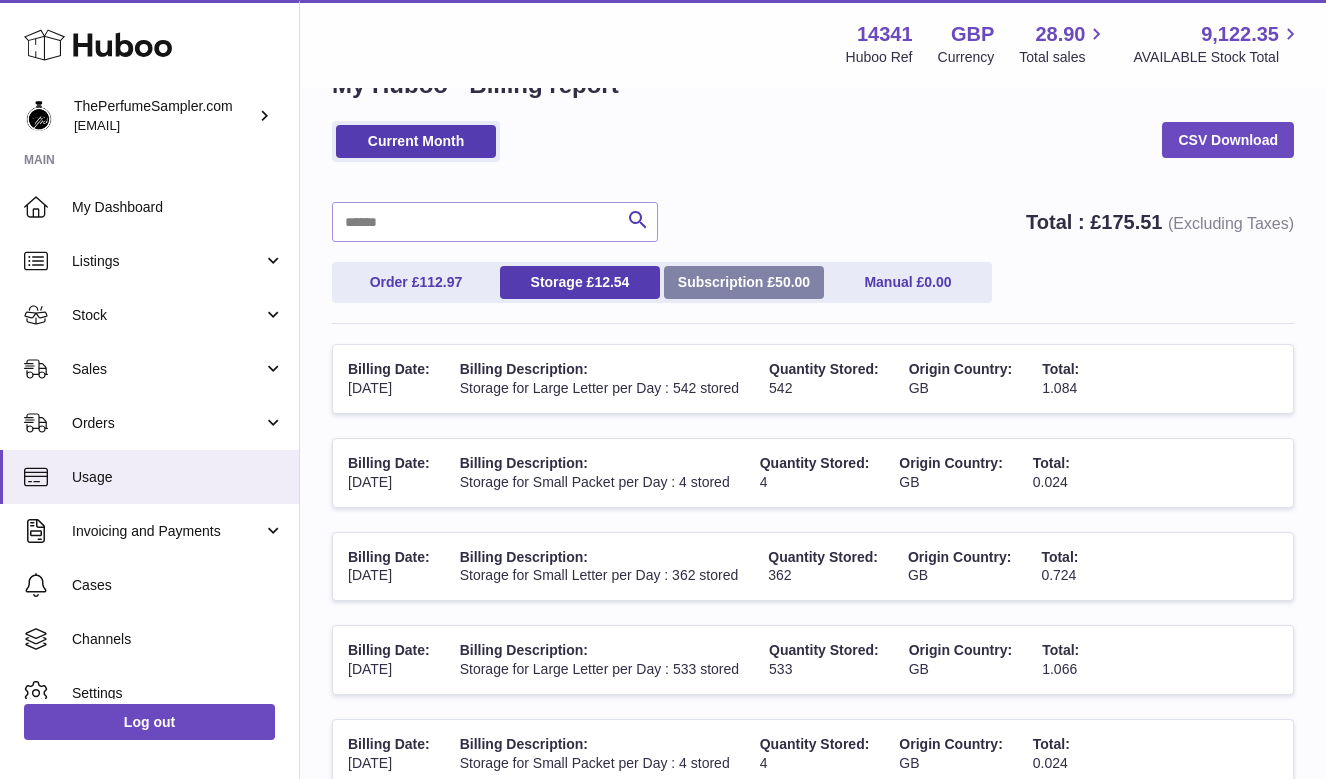 click on "Subscription £ 50.00" at bounding box center (744, 282) 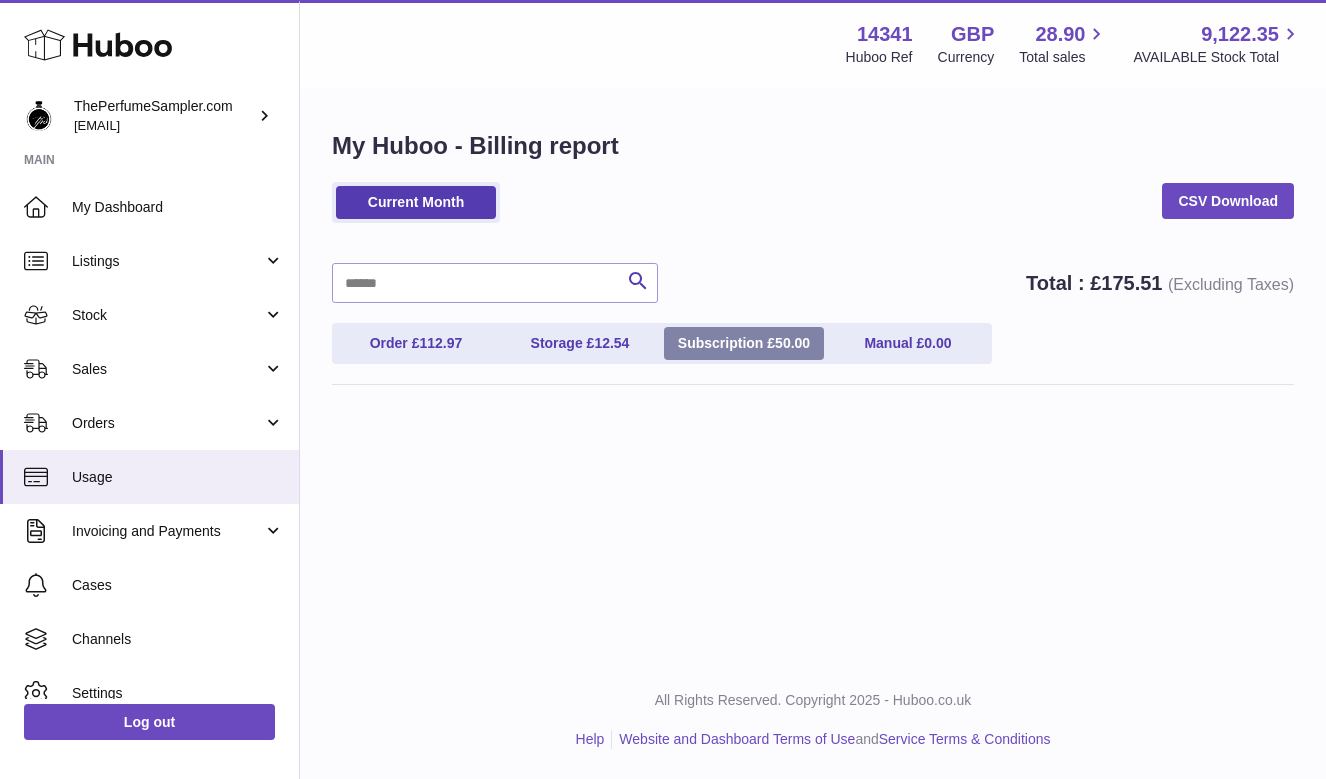 scroll, scrollTop: 0, scrollLeft: 0, axis: both 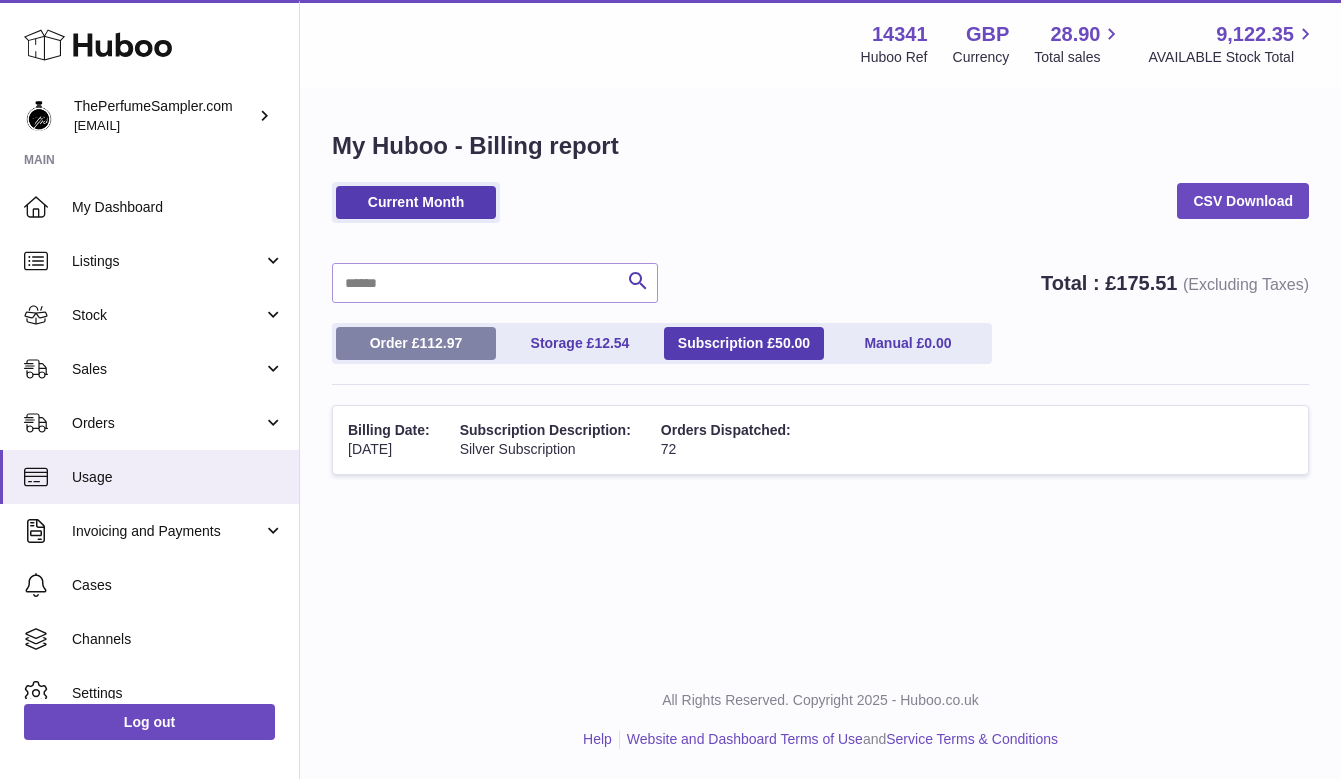 click on "Order £ 112.97" at bounding box center (416, 343) 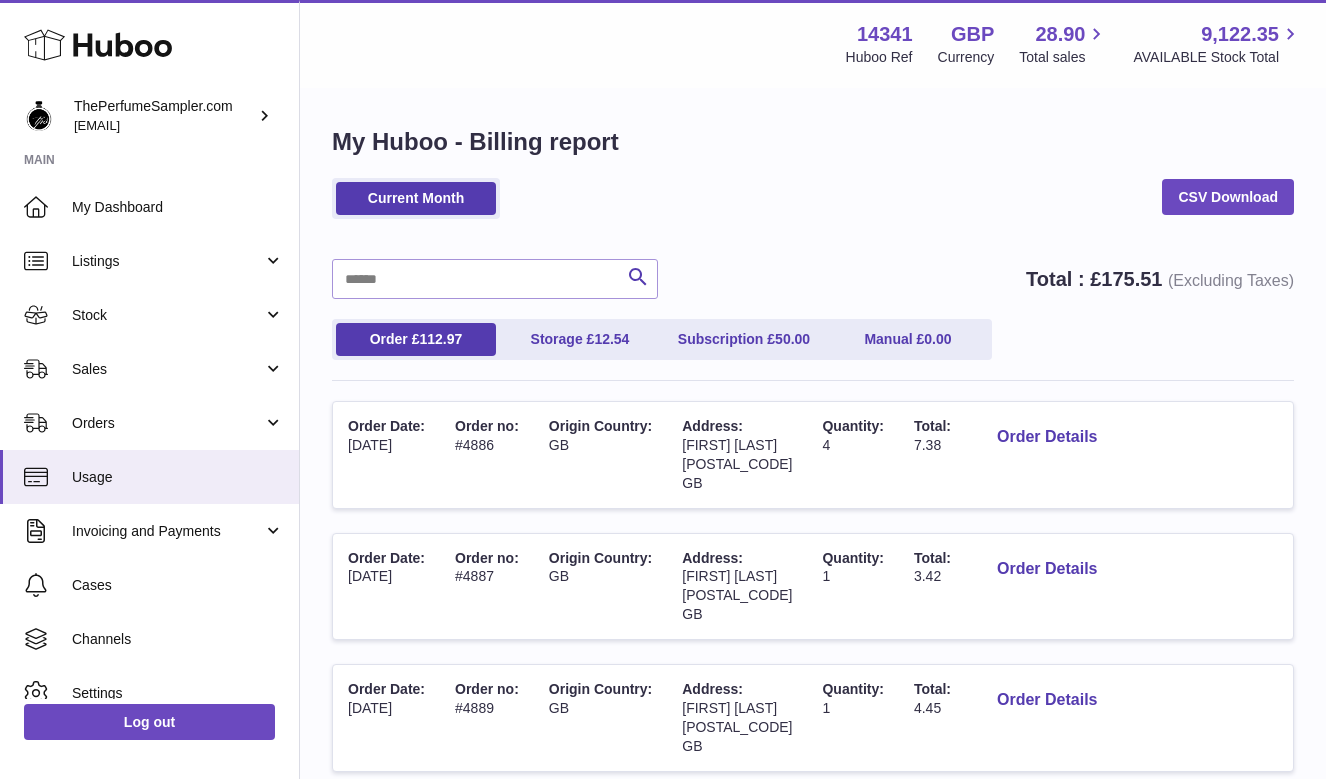 scroll, scrollTop: 0, scrollLeft: 0, axis: both 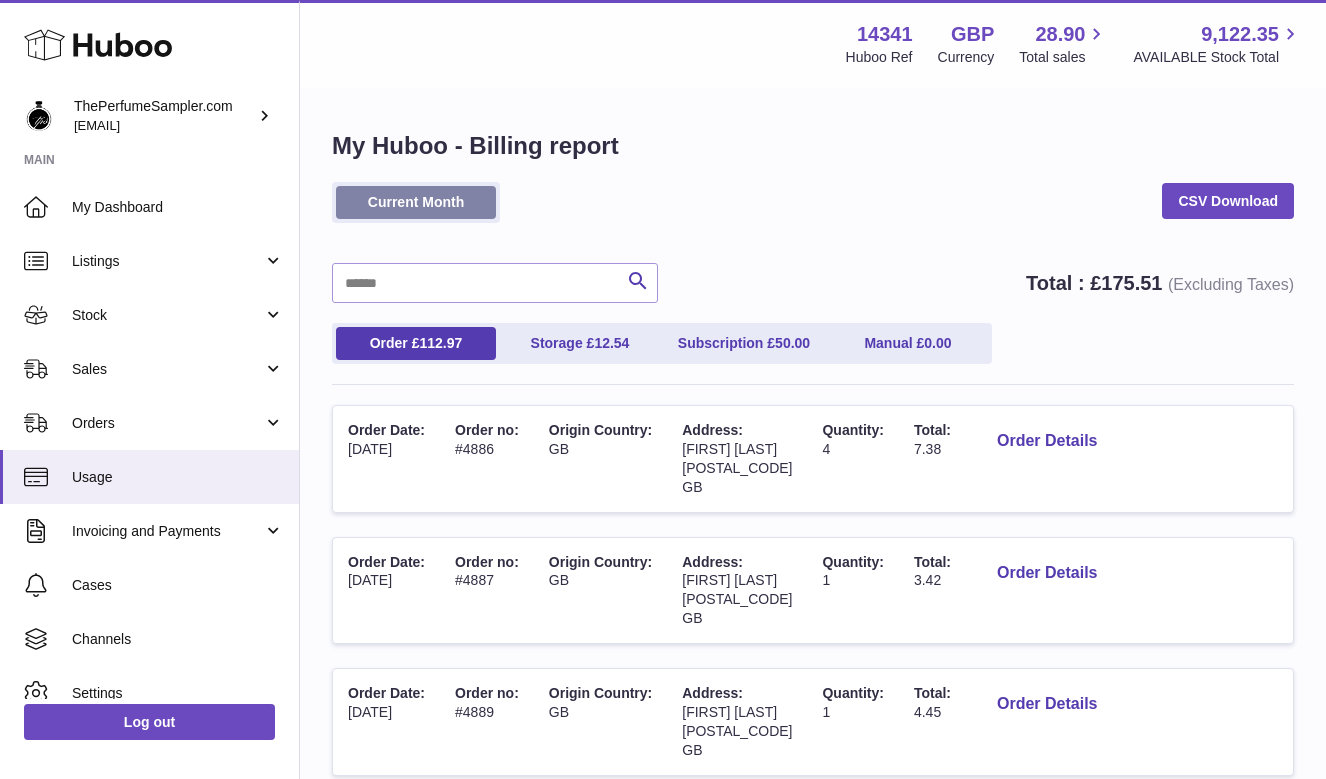click on "Current Month" at bounding box center [416, 202] 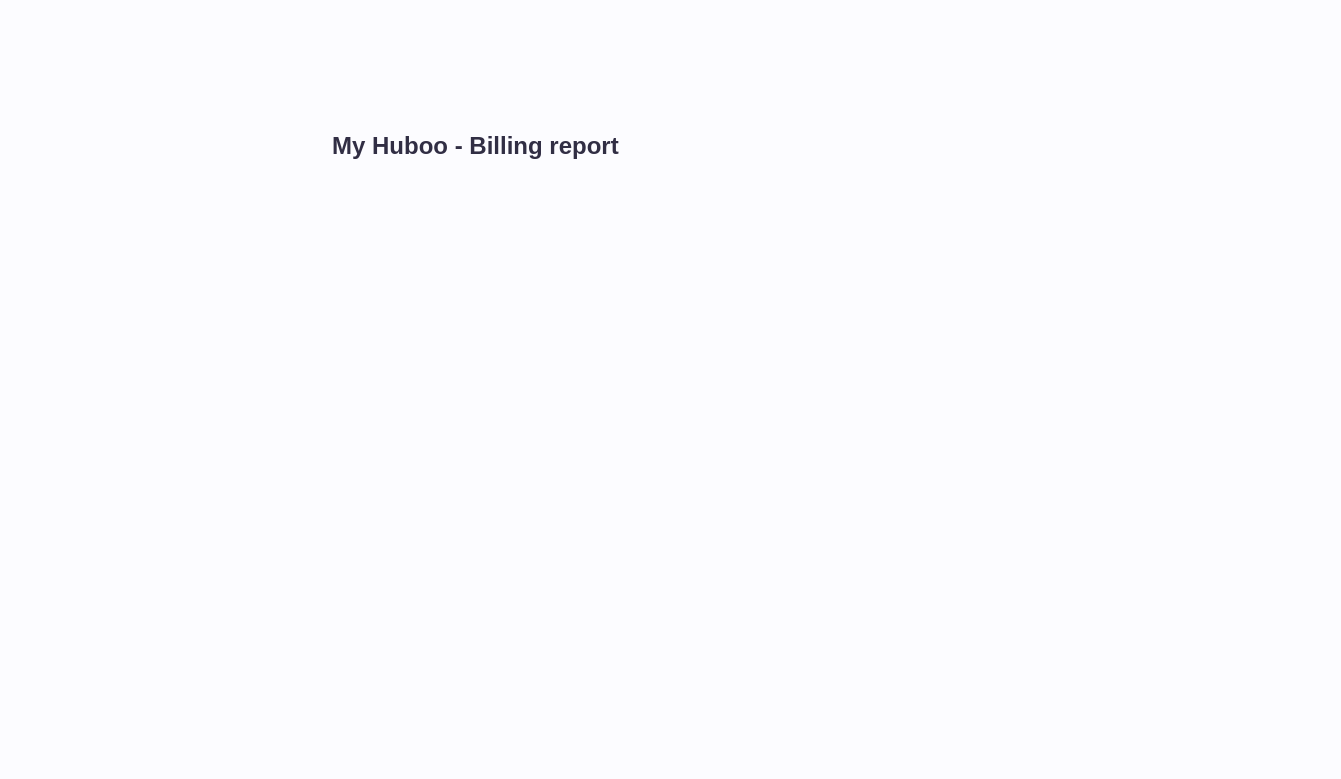 scroll, scrollTop: 0, scrollLeft: 0, axis: both 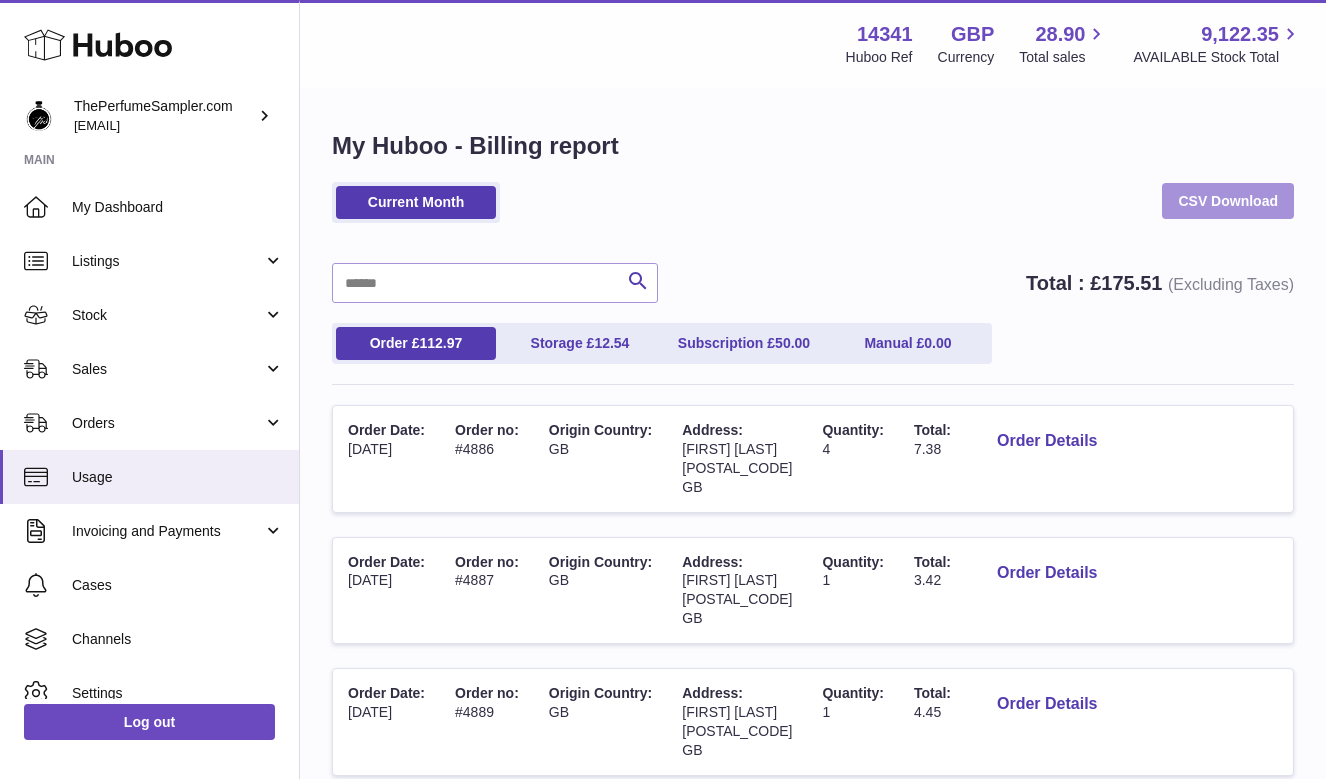 click on "CSV Download" at bounding box center [1228, 201] 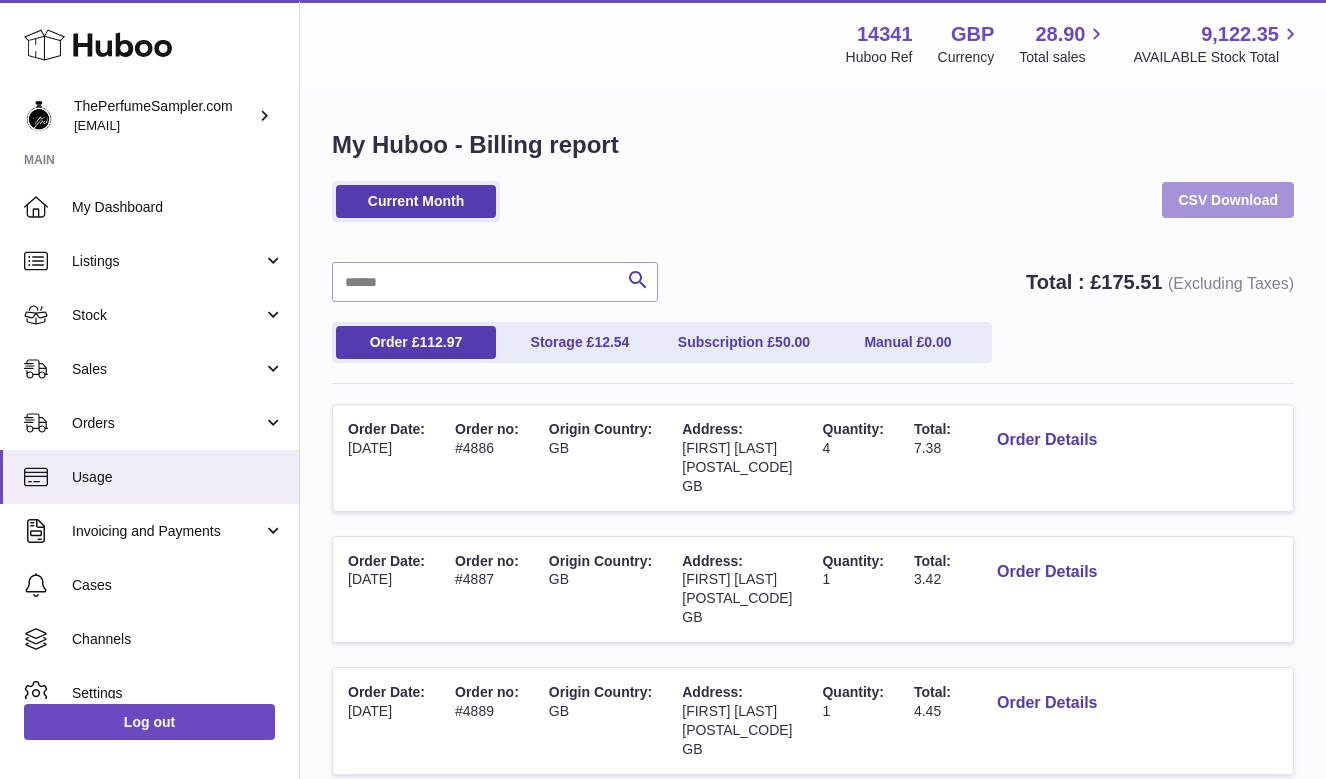 scroll, scrollTop: 0, scrollLeft: 0, axis: both 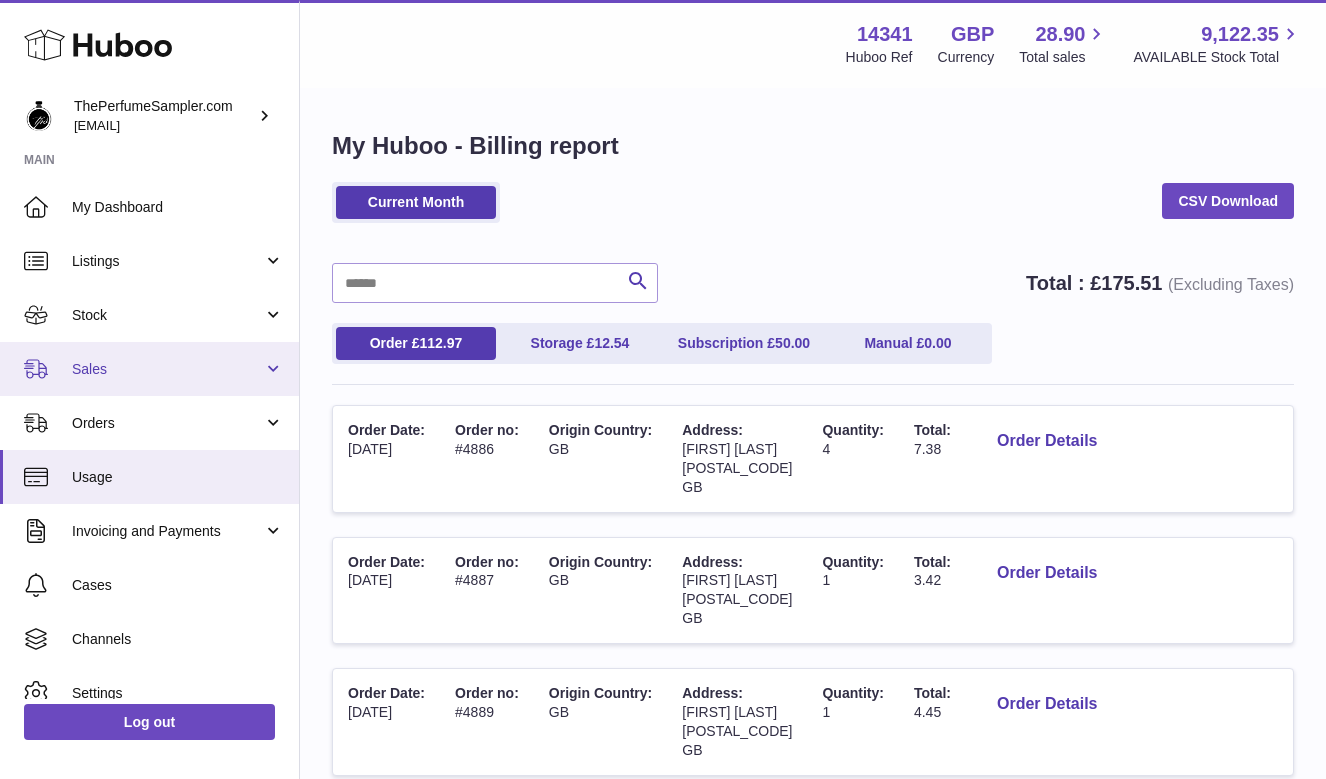 click on "Sales" at bounding box center [167, 369] 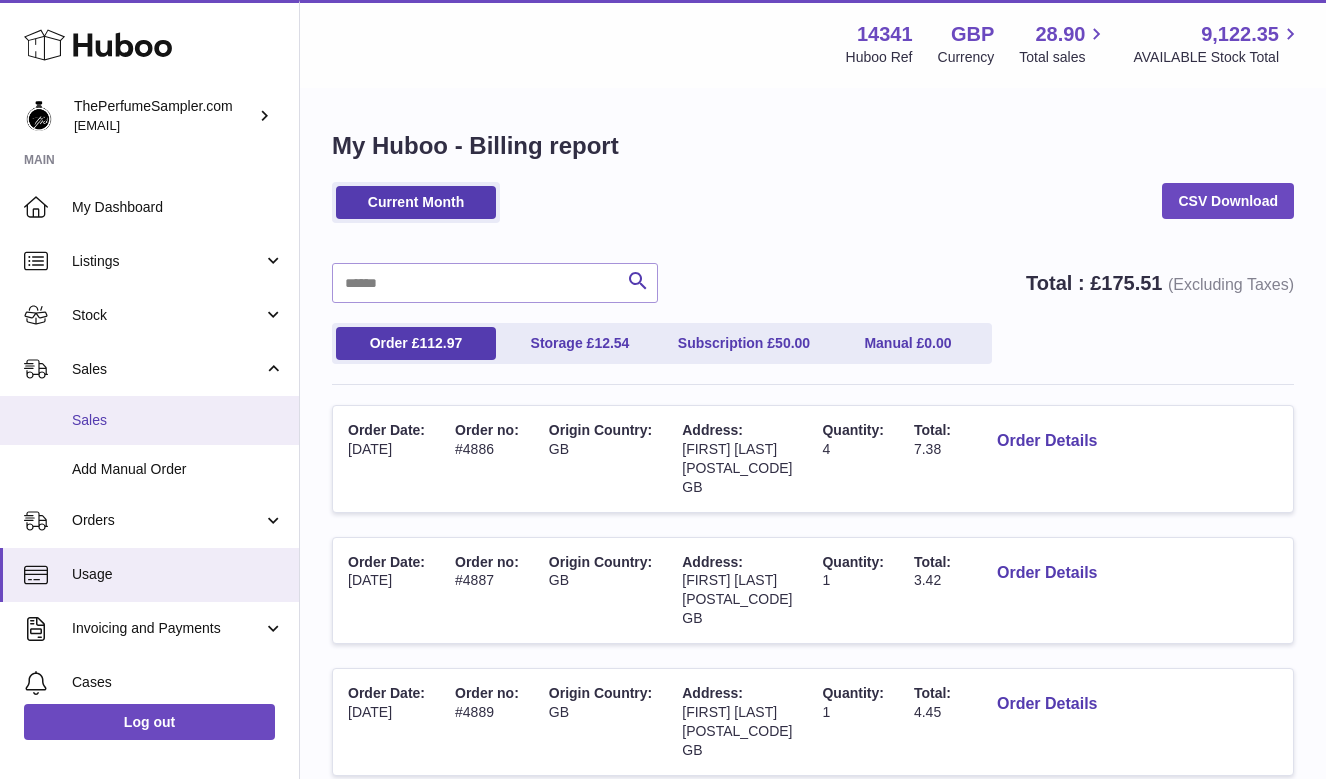 click on "Sales" at bounding box center (178, 420) 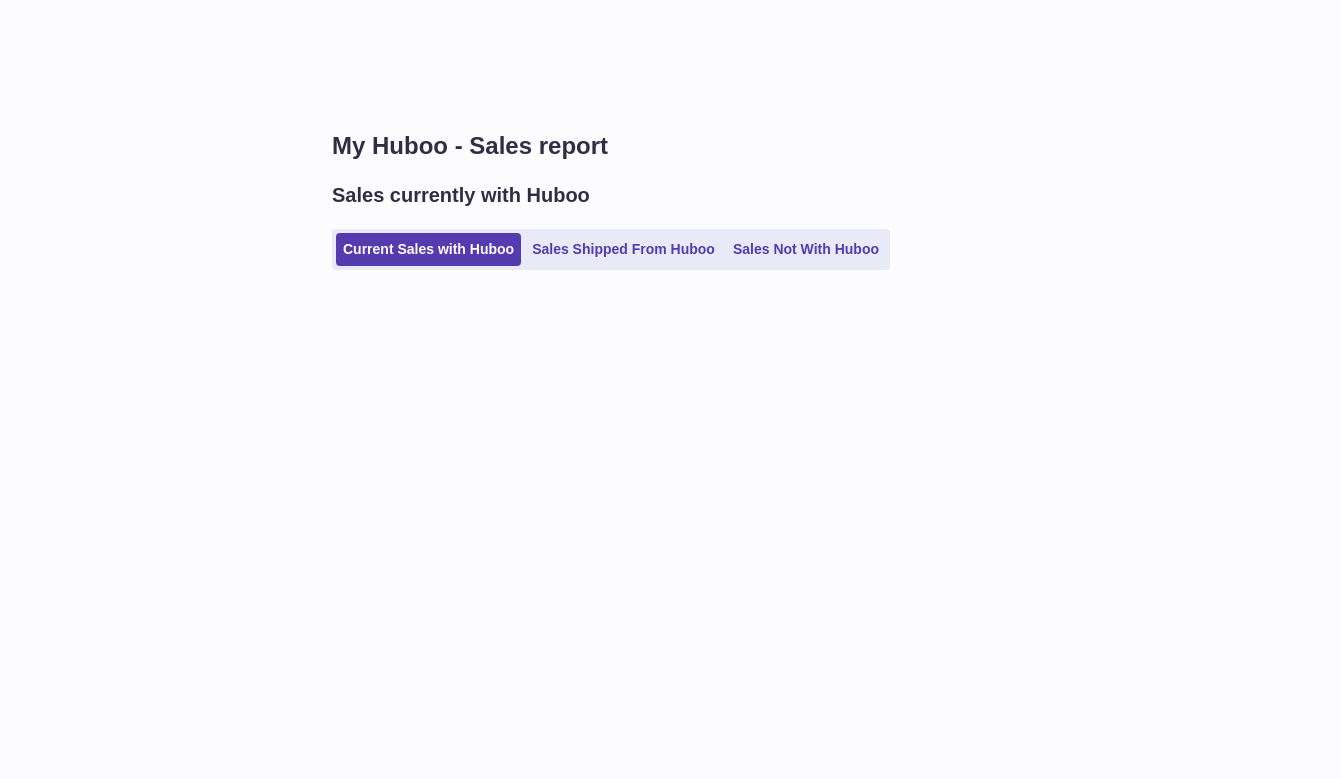 scroll, scrollTop: 0, scrollLeft: 0, axis: both 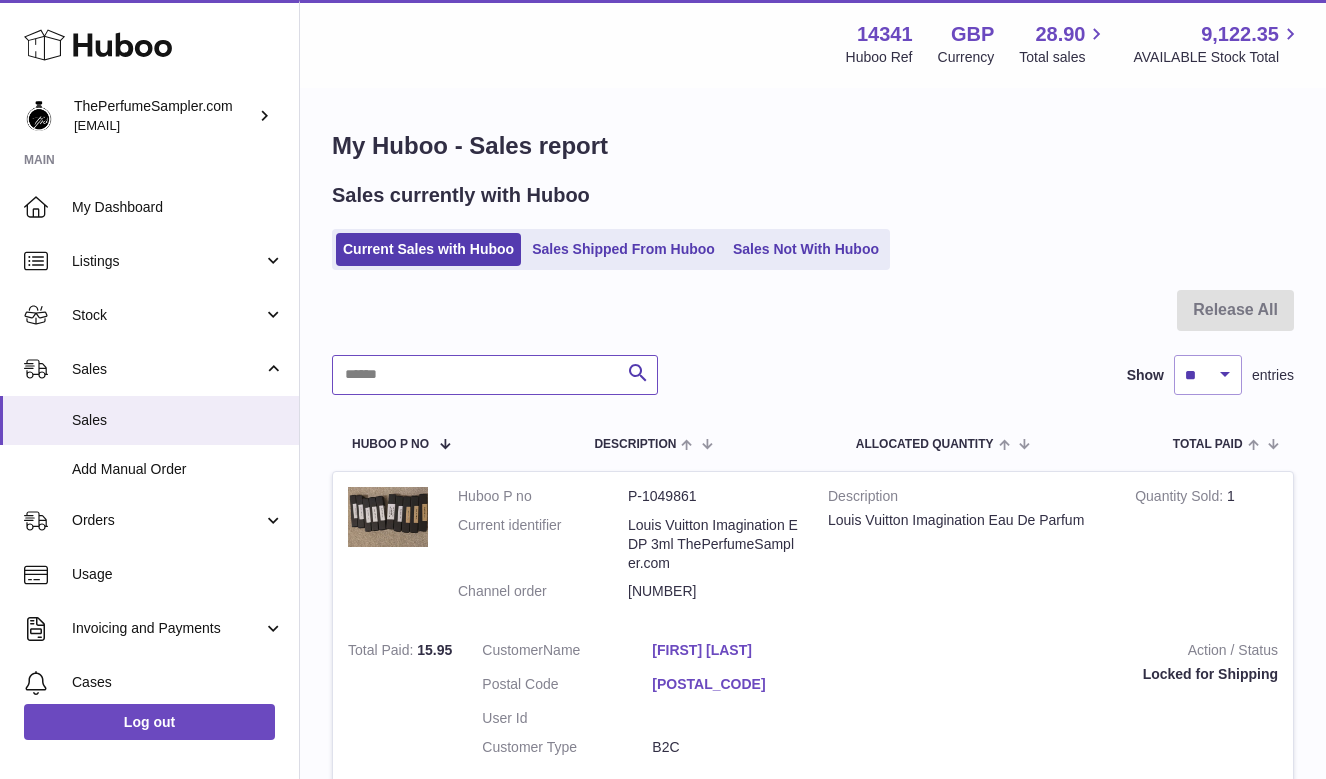 click at bounding box center [495, 375] 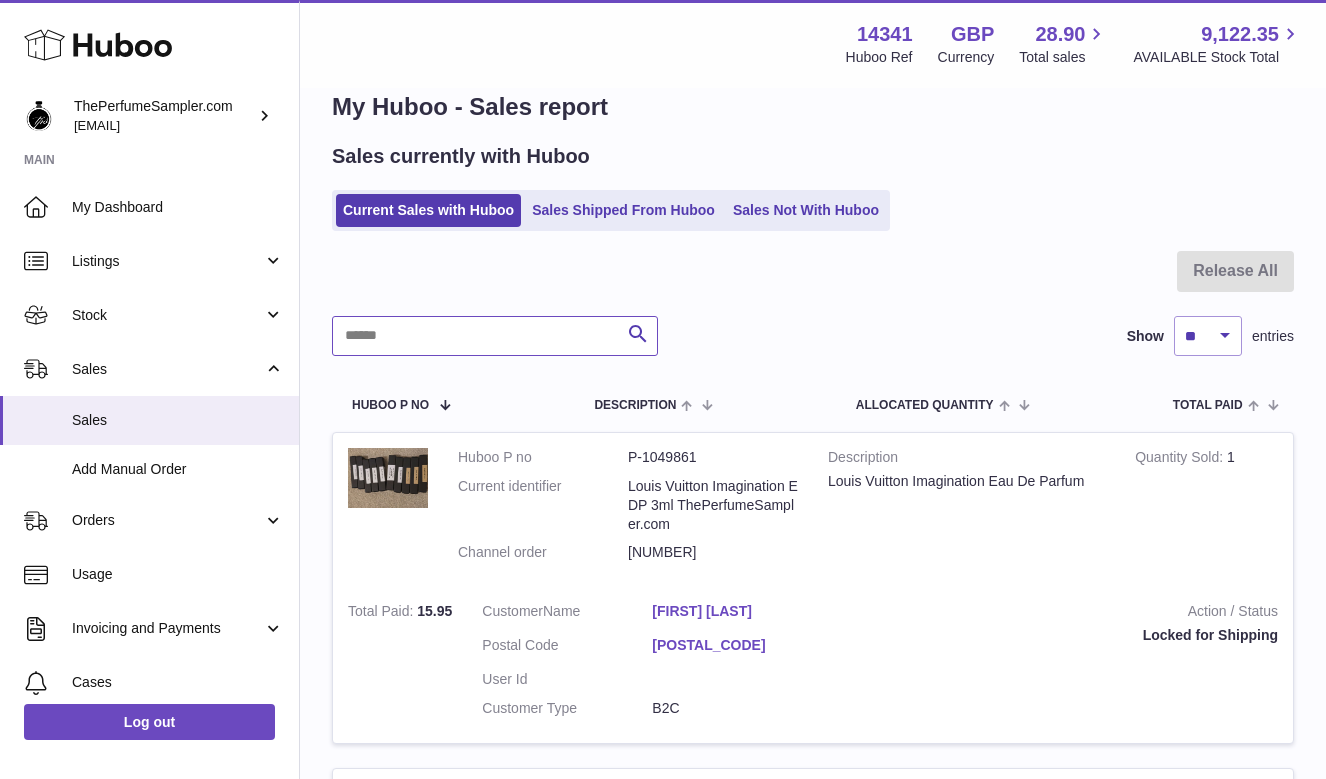 scroll, scrollTop: 0, scrollLeft: 0, axis: both 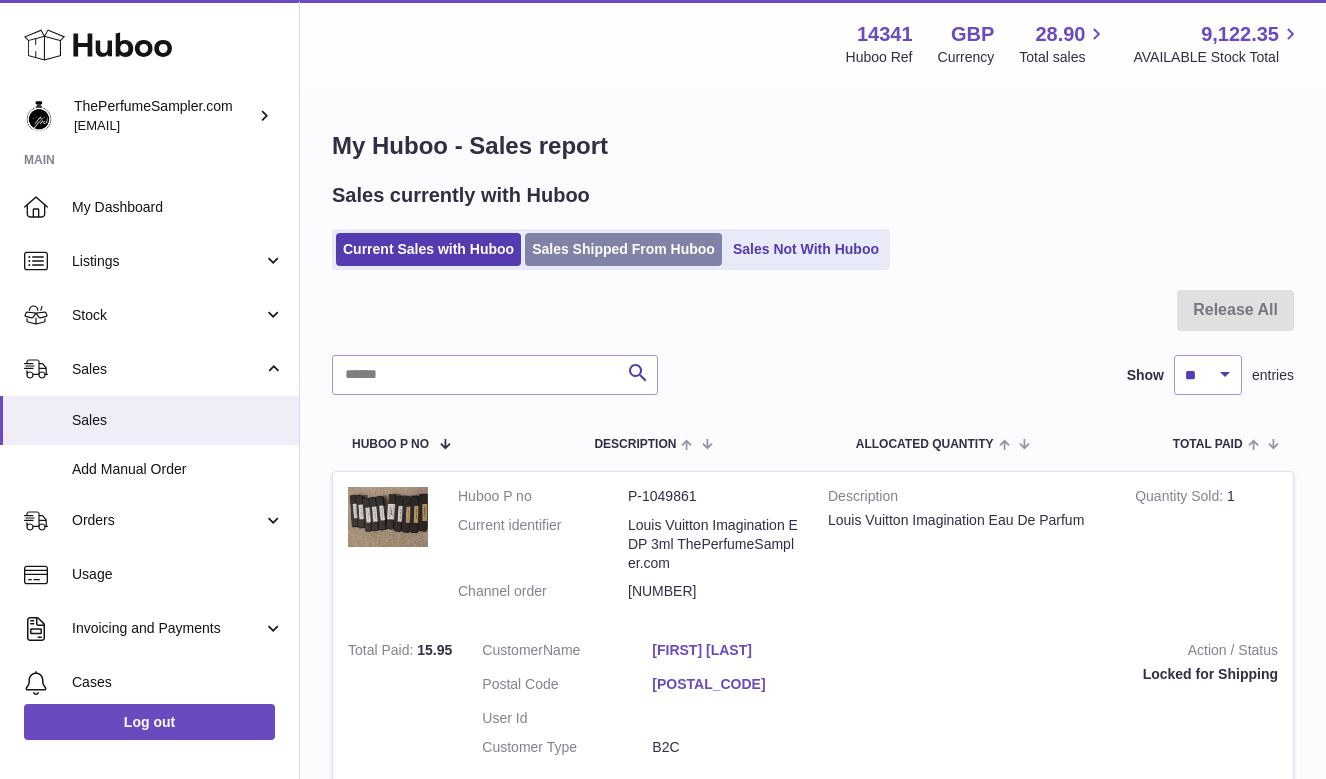 click on "Sales Shipped From Huboo" at bounding box center (623, 249) 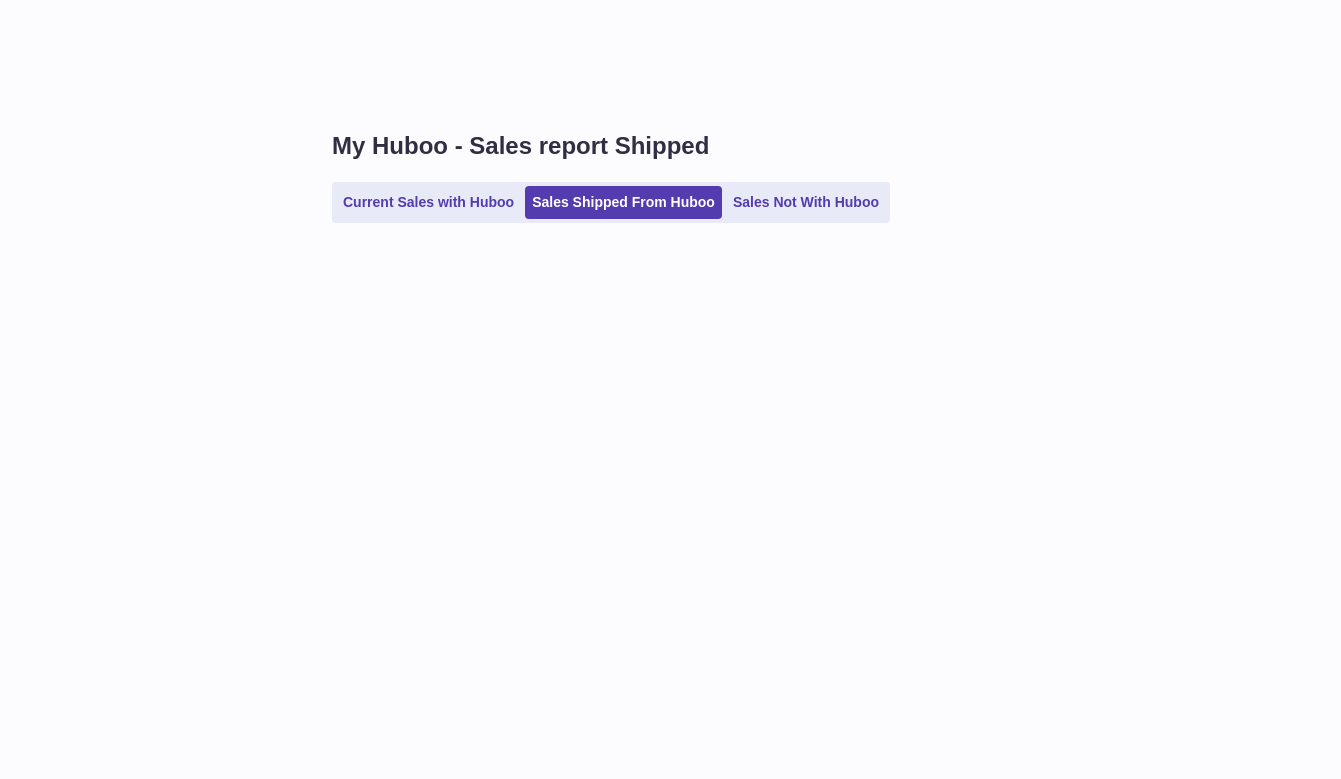 scroll, scrollTop: 0, scrollLeft: 0, axis: both 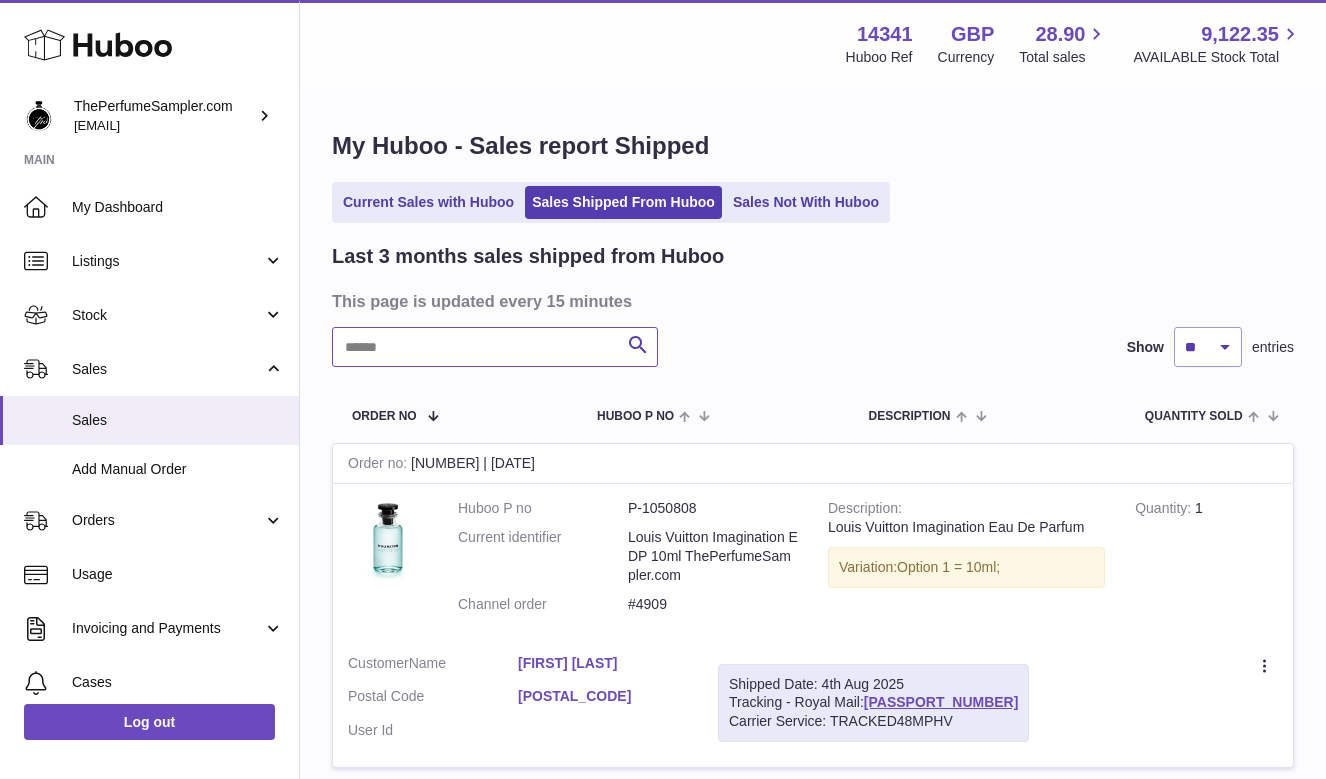 click at bounding box center [495, 347] 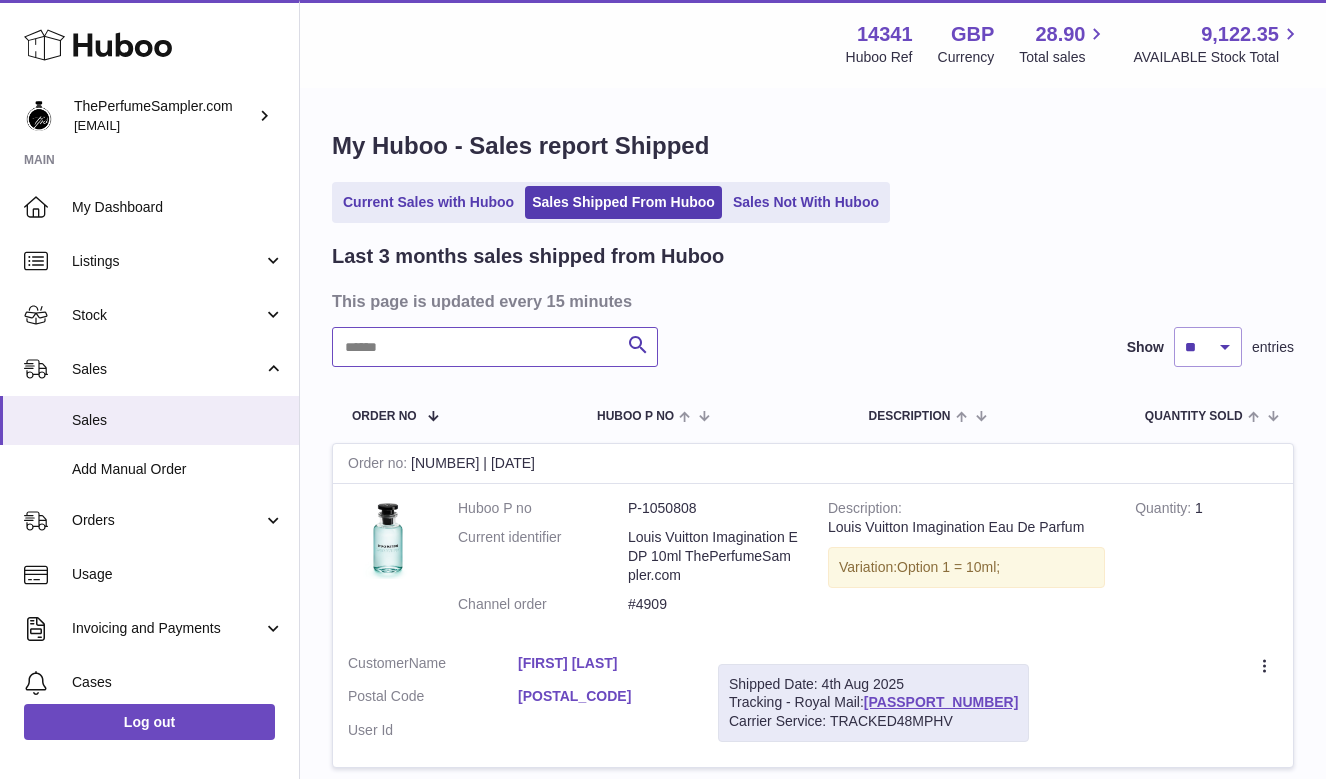 click at bounding box center [495, 347] 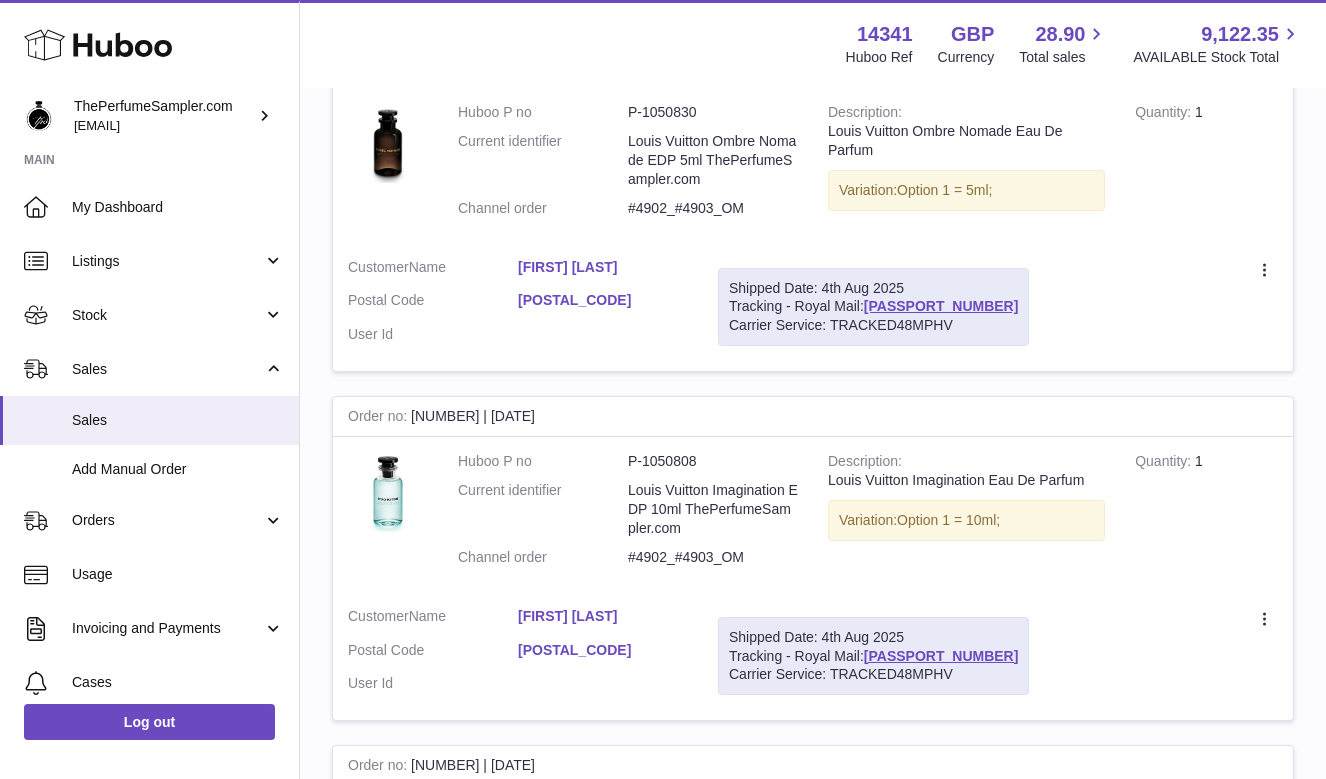 scroll, scrollTop: 385, scrollLeft: 0, axis: vertical 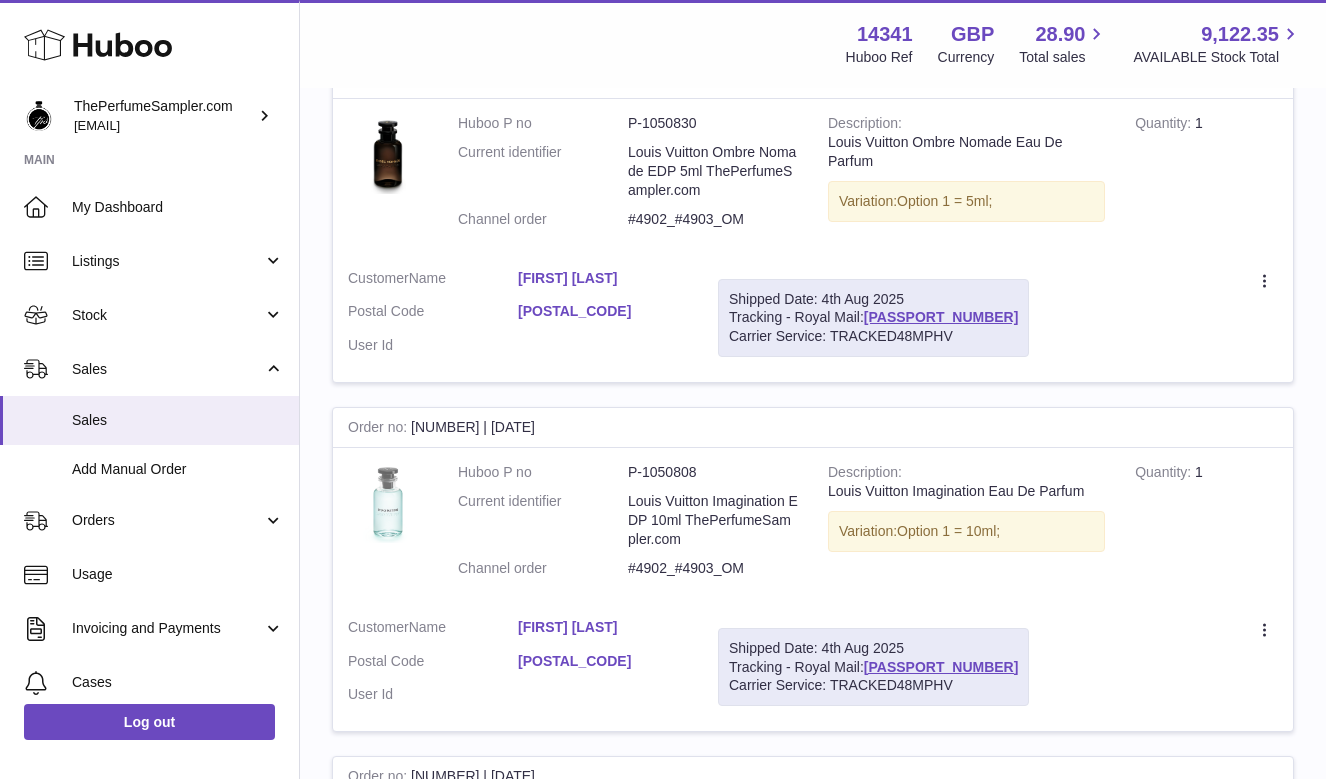 type on "********" 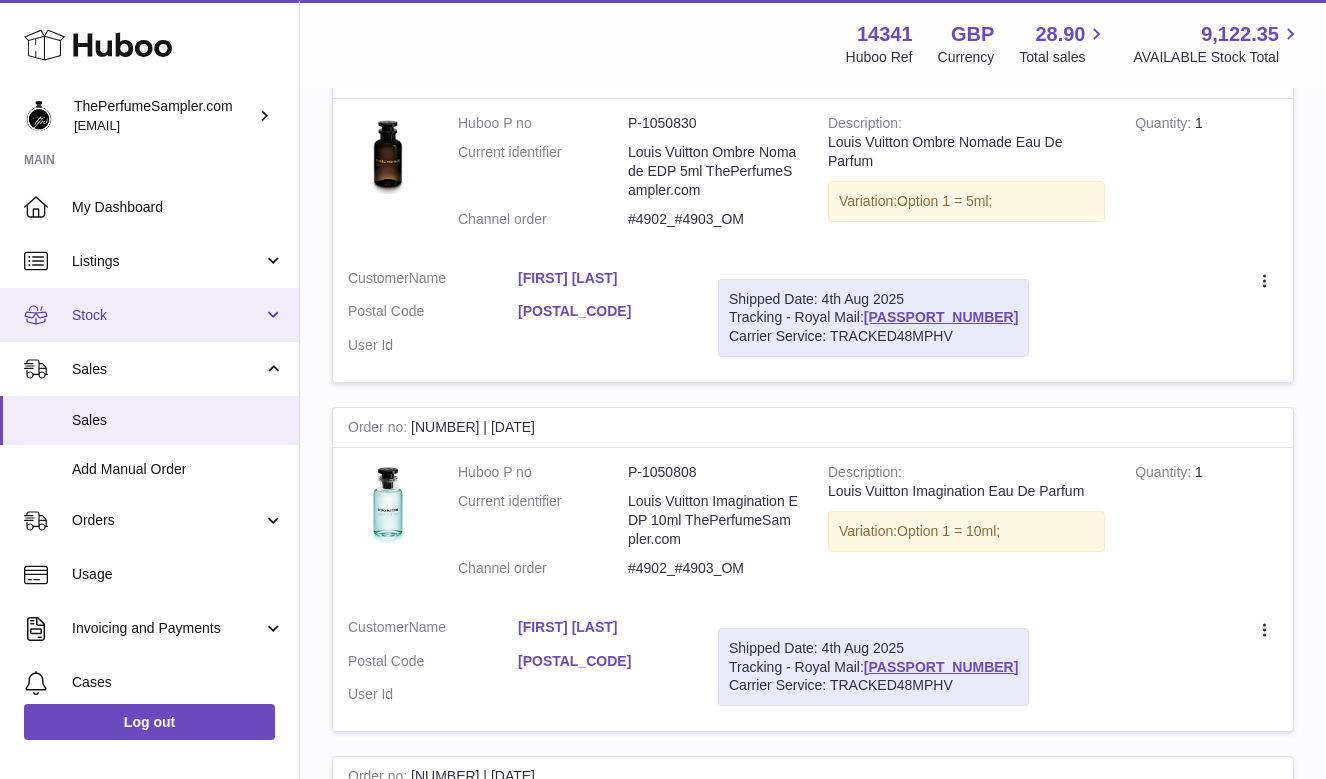 click on "Stock" at bounding box center [167, 315] 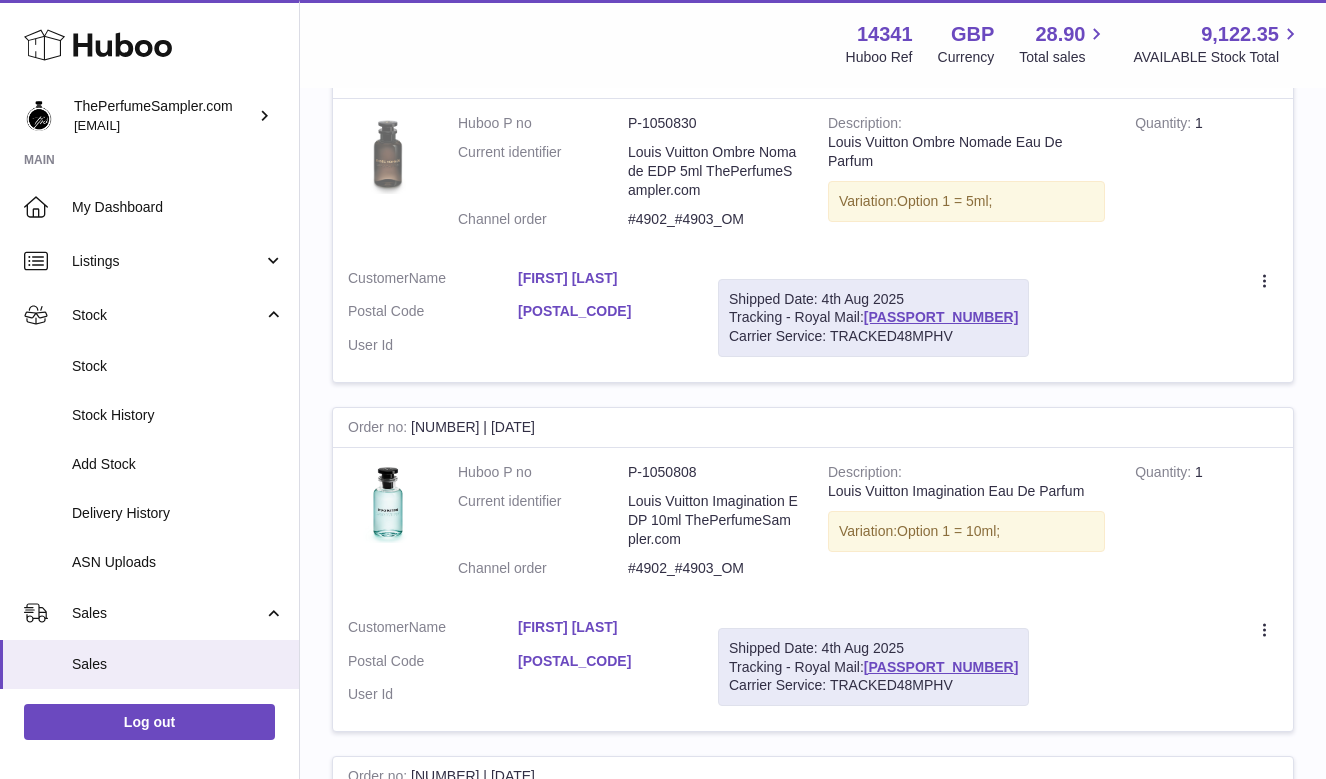 click at bounding box center [388, 154] 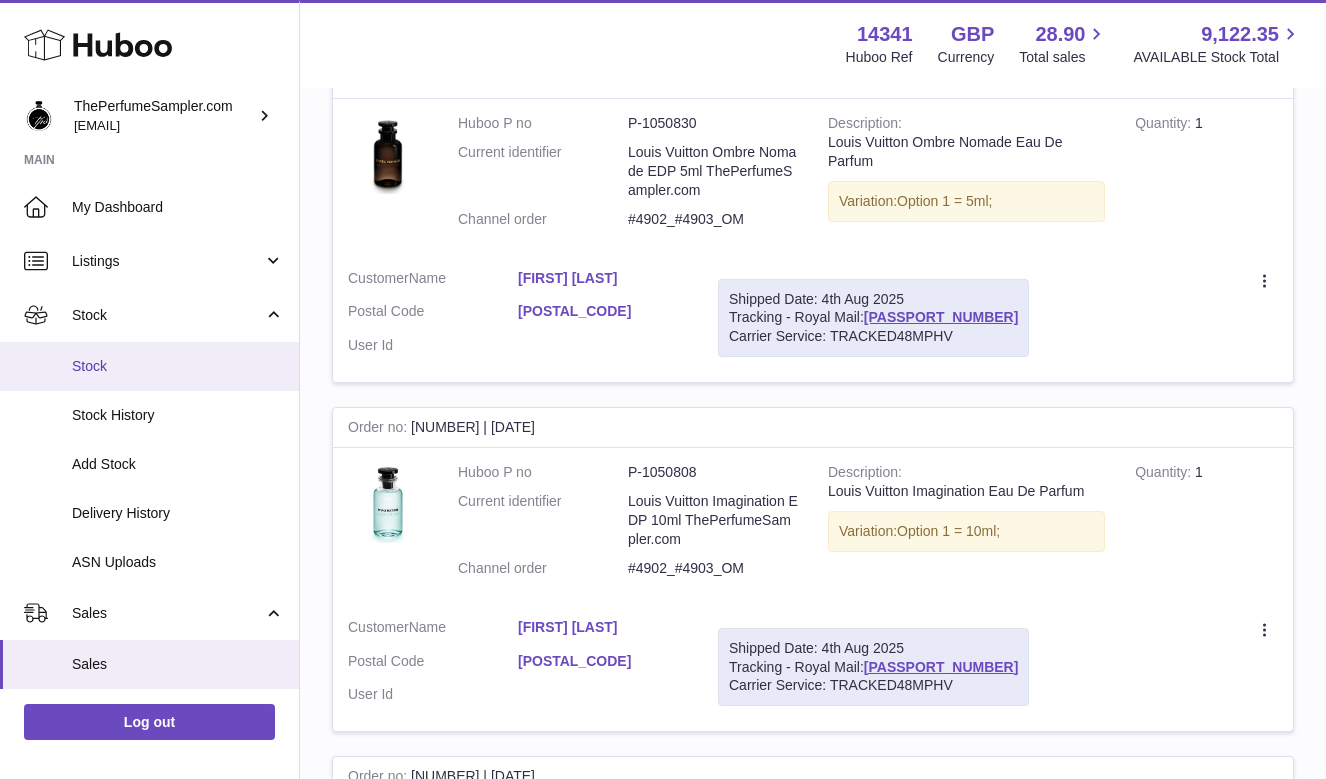 click on "Stock" at bounding box center (149, 366) 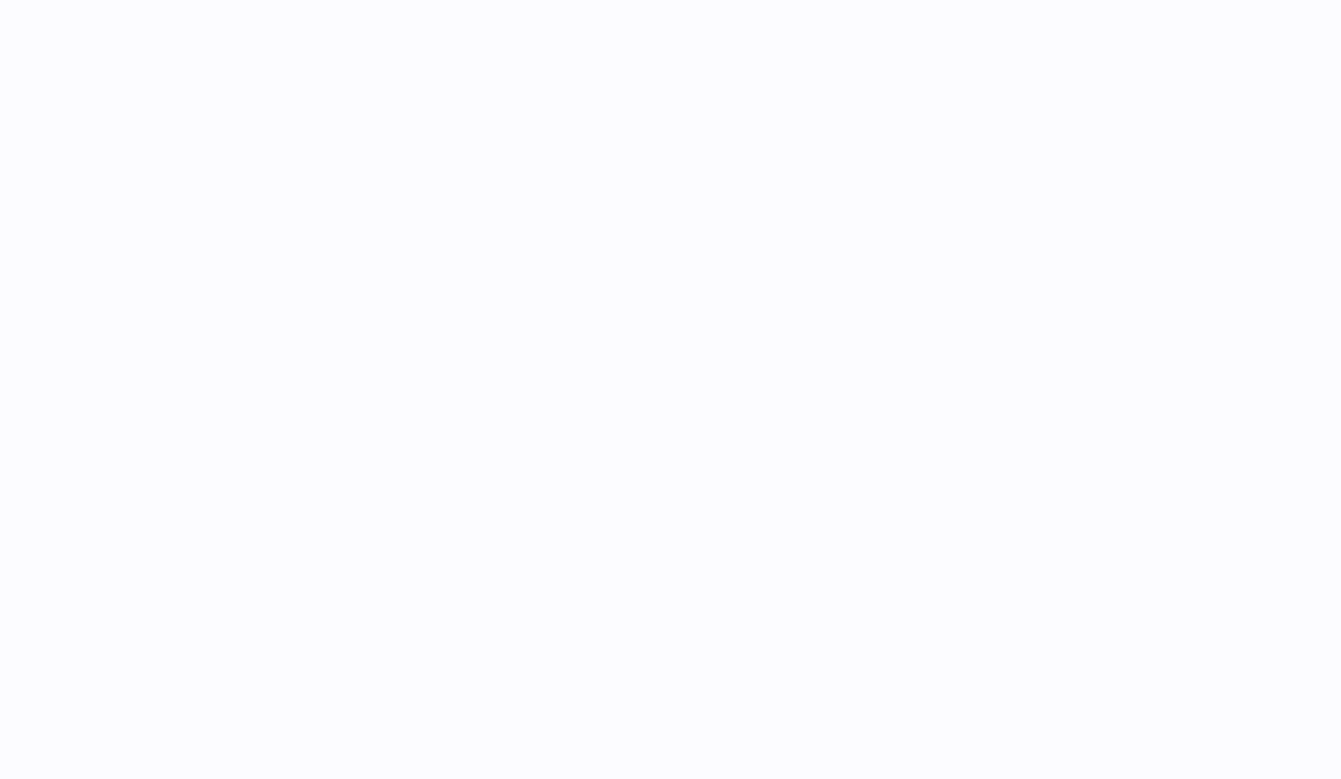 scroll, scrollTop: 0, scrollLeft: 0, axis: both 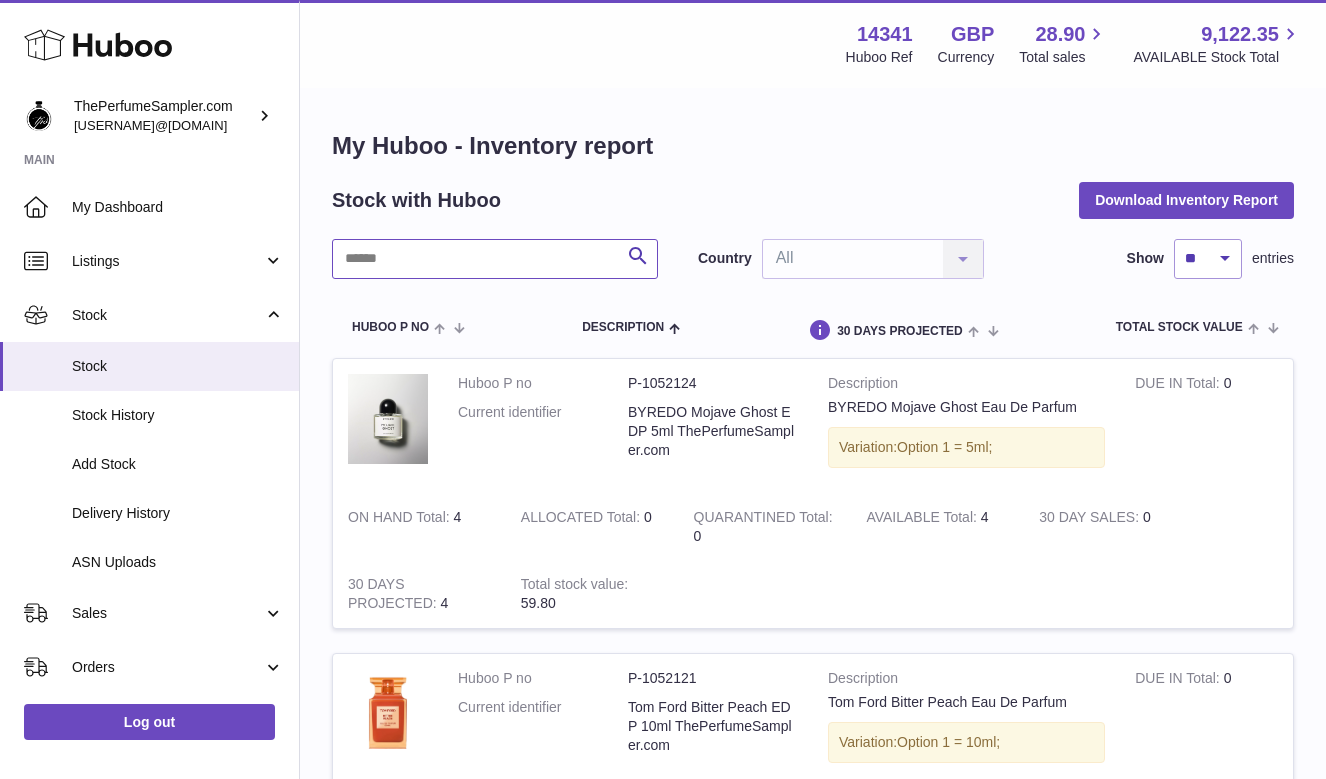 click at bounding box center (495, 259) 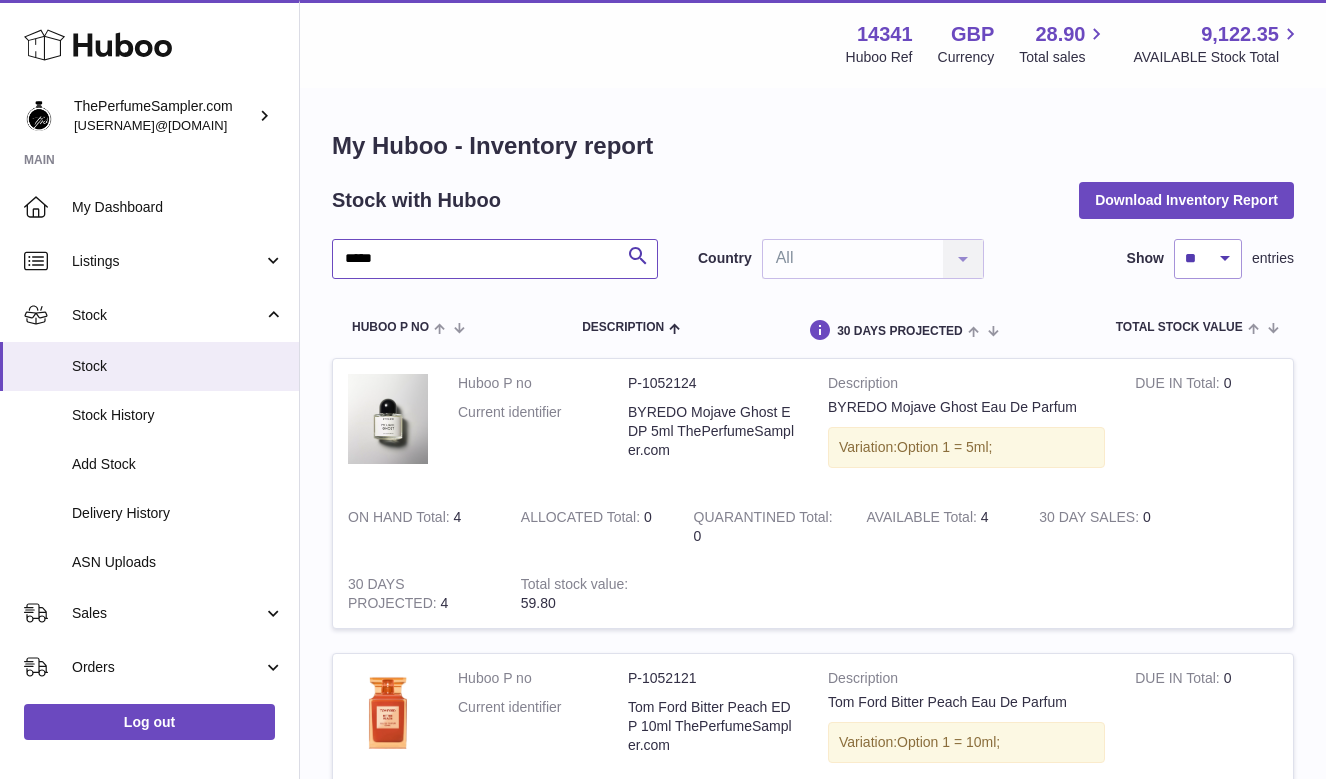 type on "******" 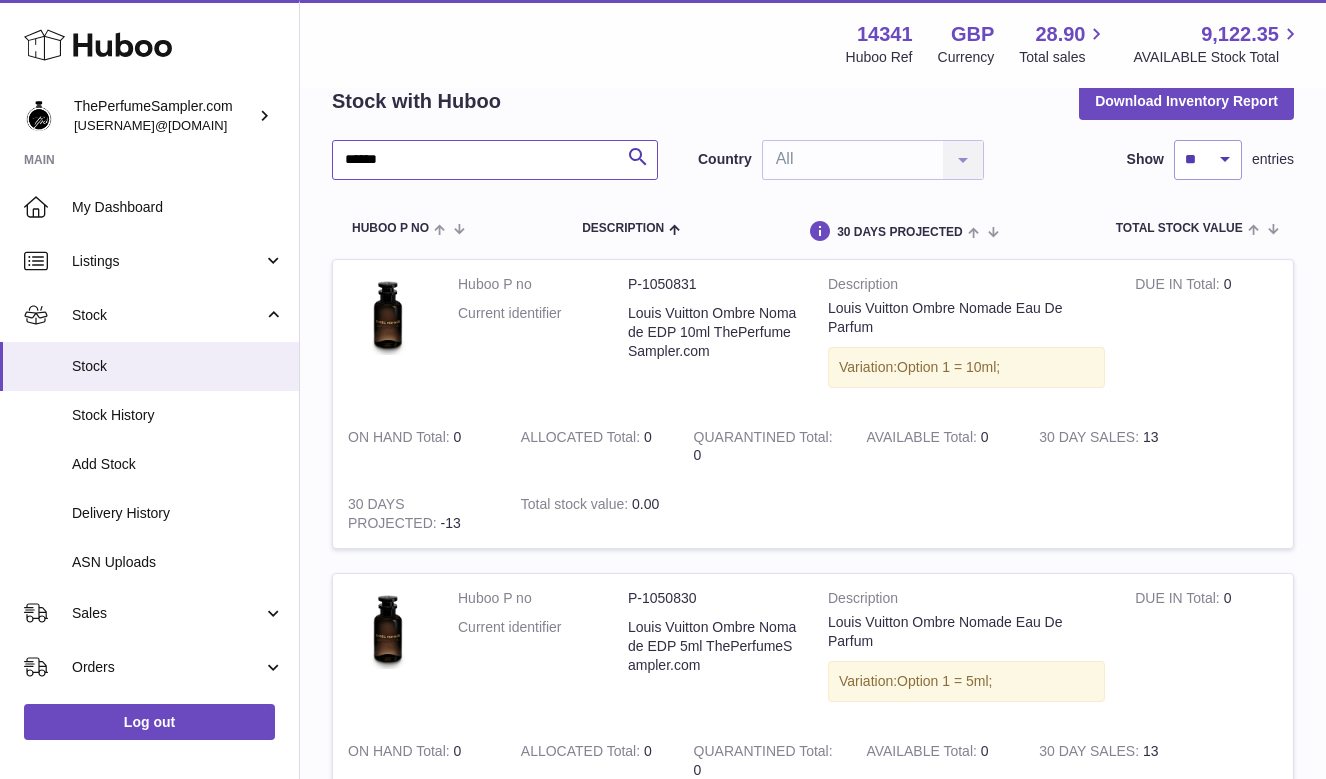 scroll, scrollTop: 0, scrollLeft: 0, axis: both 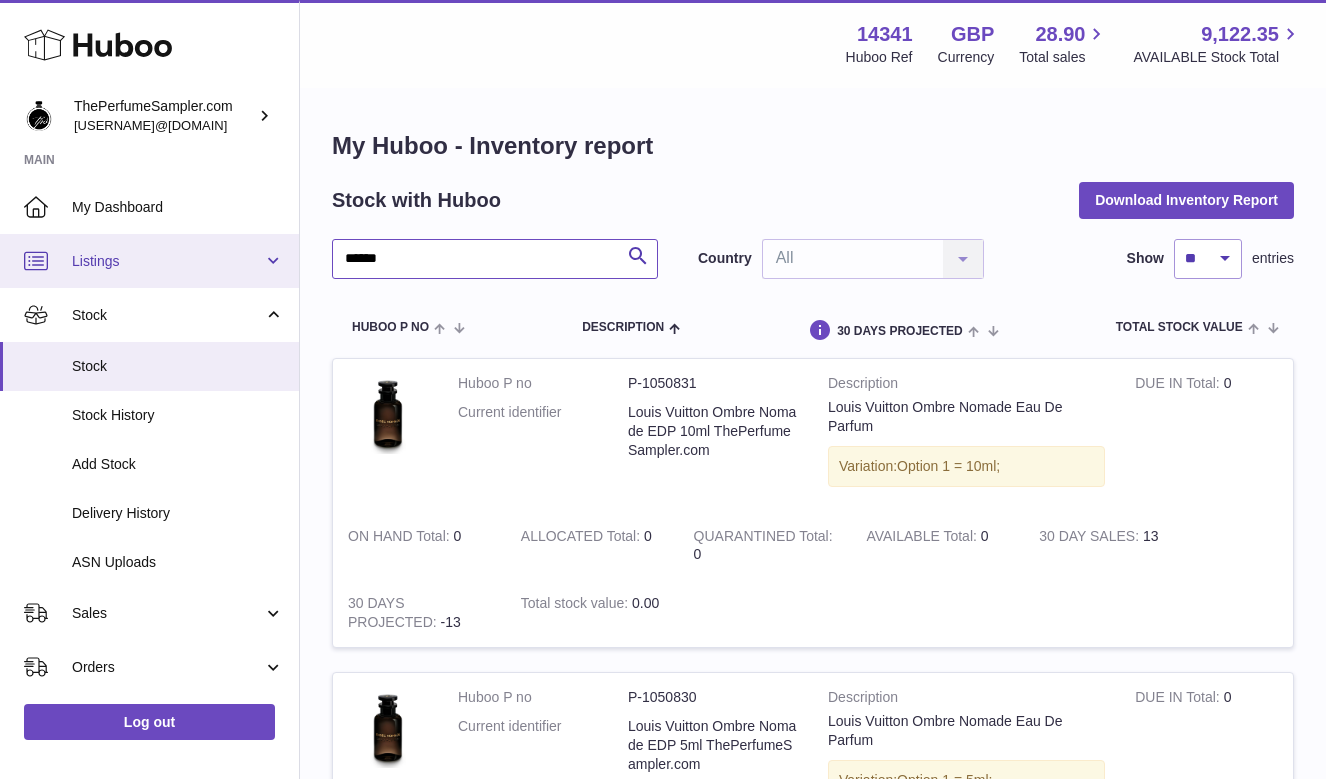 drag, startPoint x: 518, startPoint y: 272, endPoint x: 289, endPoint y: 249, distance: 230.15213 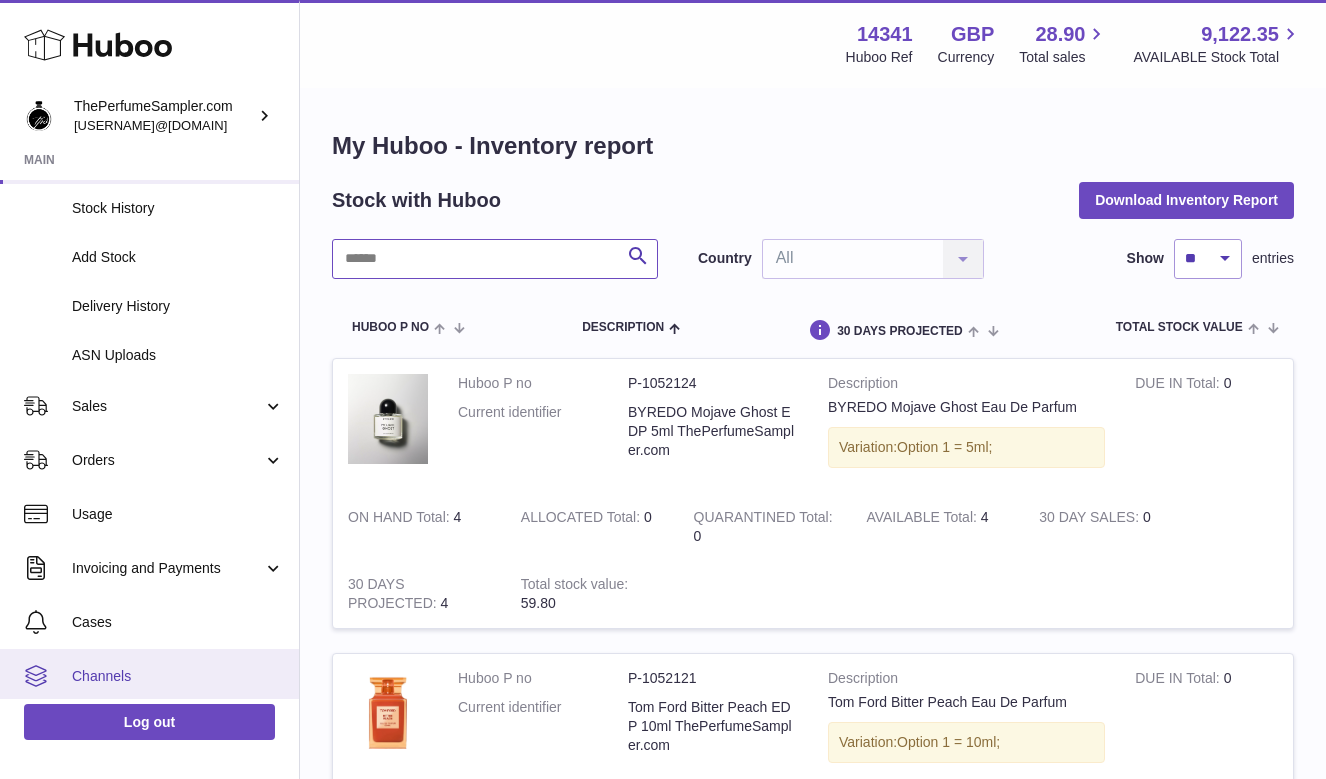 scroll, scrollTop: 319, scrollLeft: 0, axis: vertical 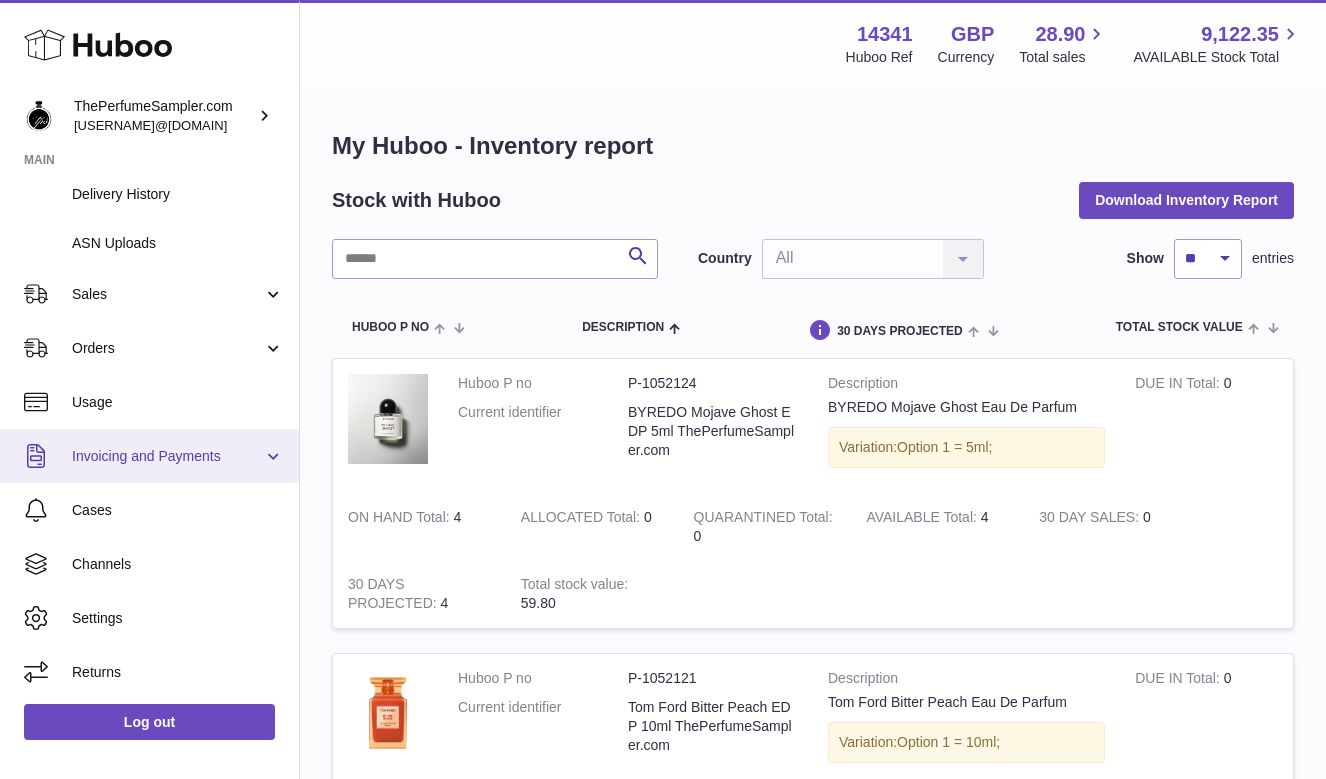 click on "Invoicing and Payments" at bounding box center [167, 456] 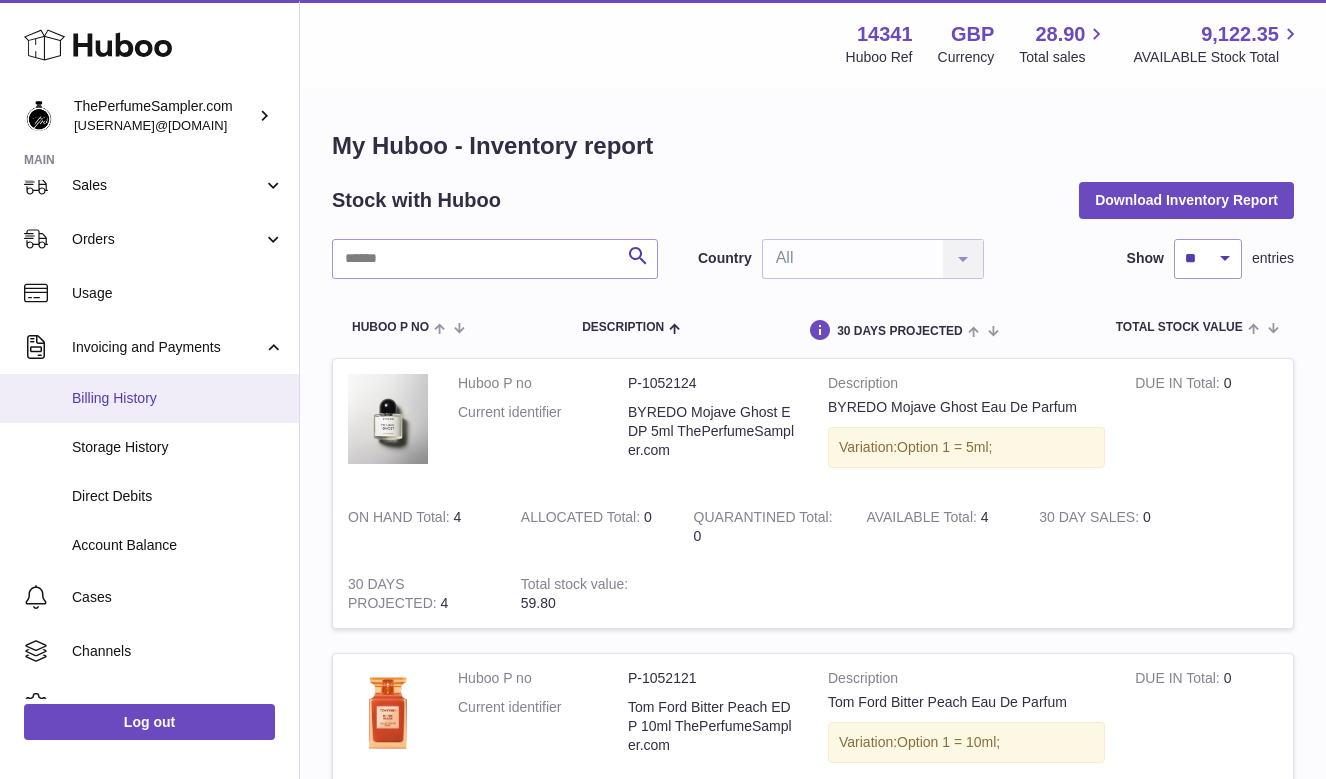 scroll, scrollTop: 515, scrollLeft: 0, axis: vertical 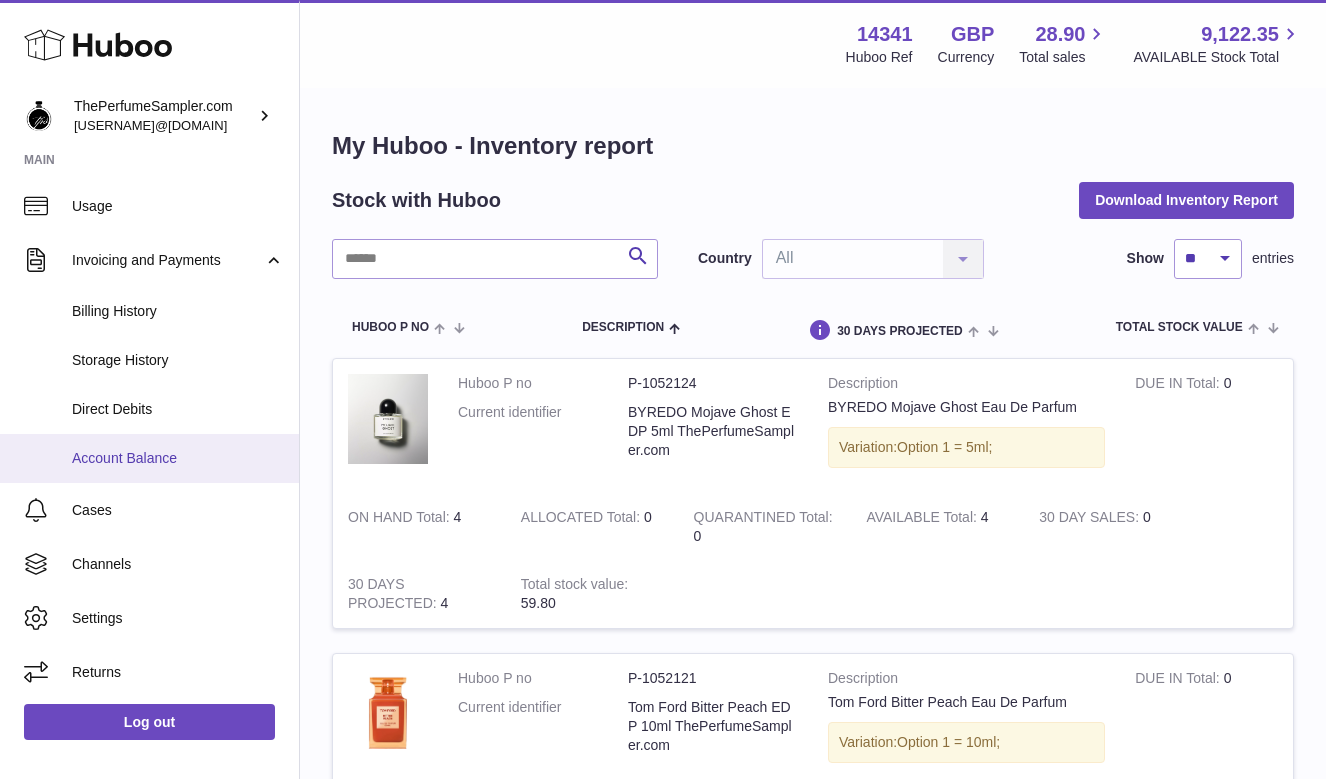 click on "Account Balance" at bounding box center (178, 458) 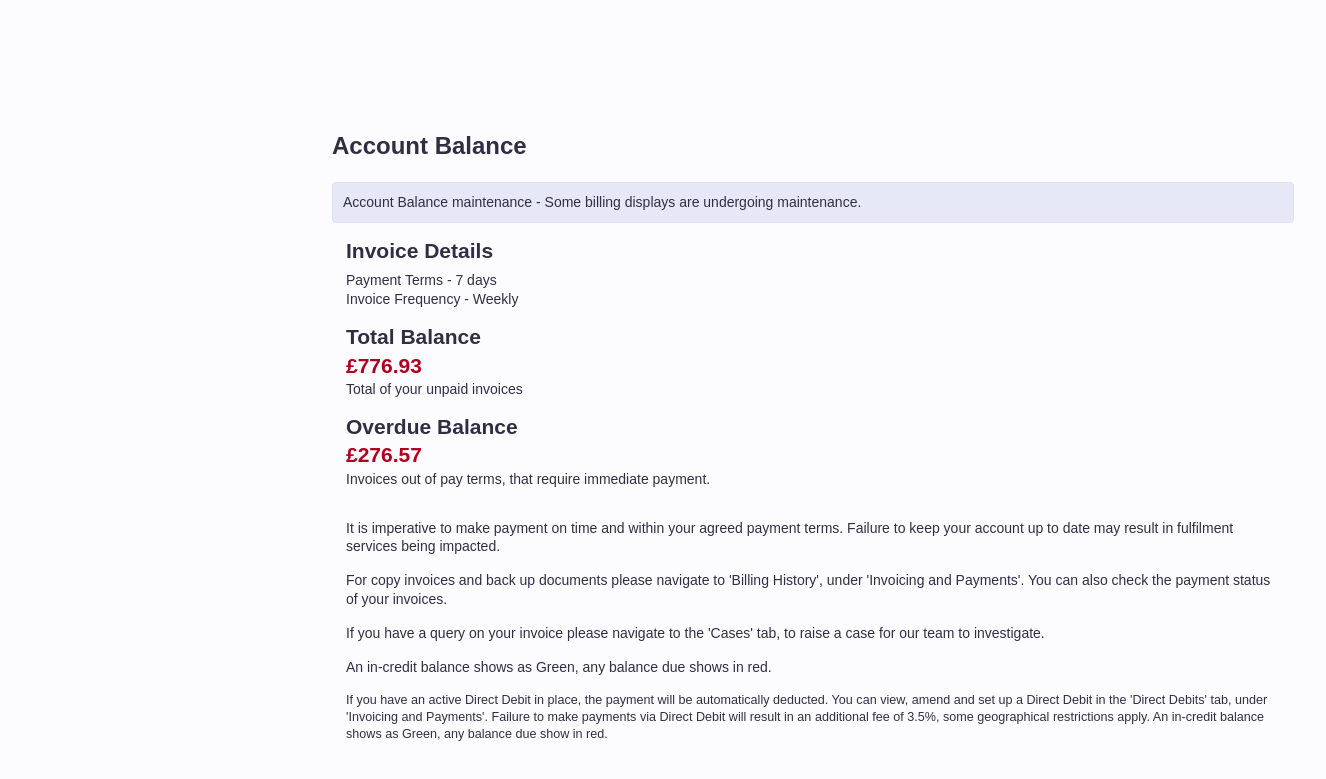 scroll, scrollTop: 0, scrollLeft: 0, axis: both 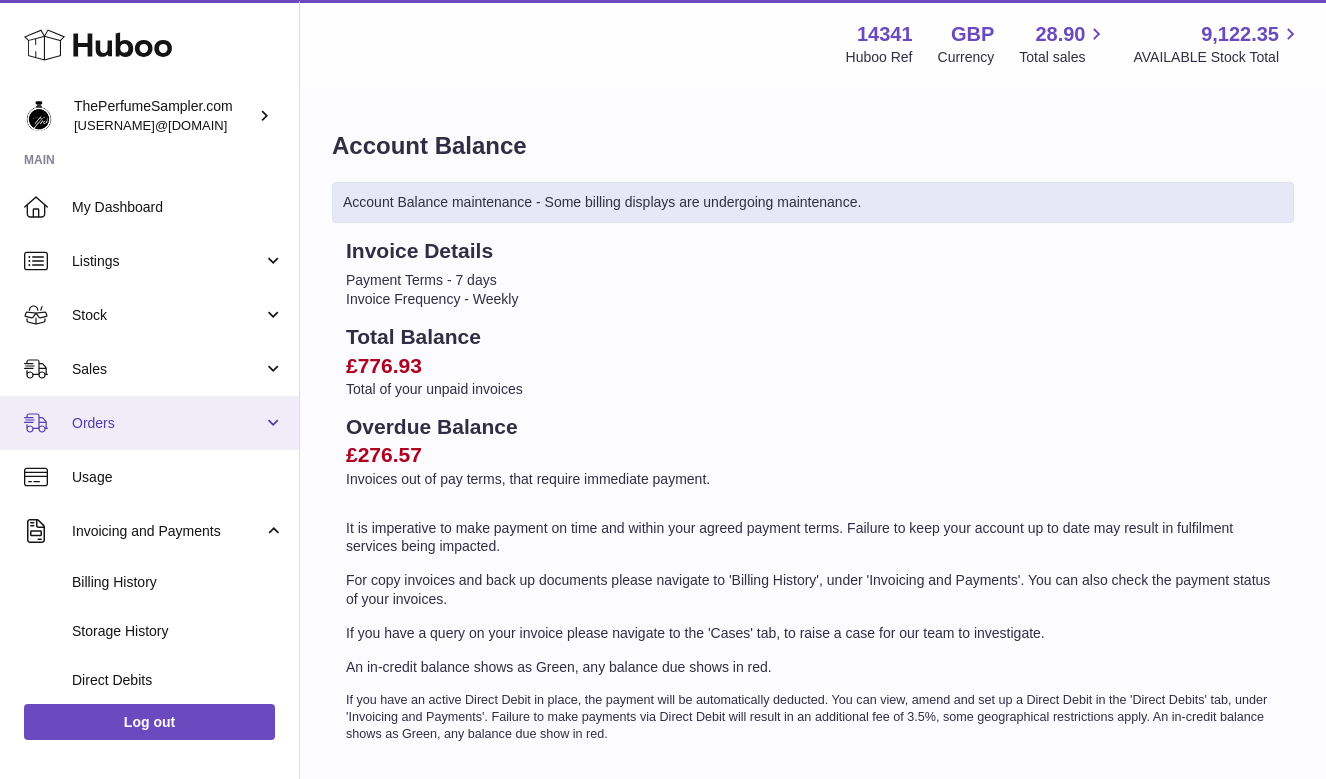 click on "Orders" at bounding box center (167, 423) 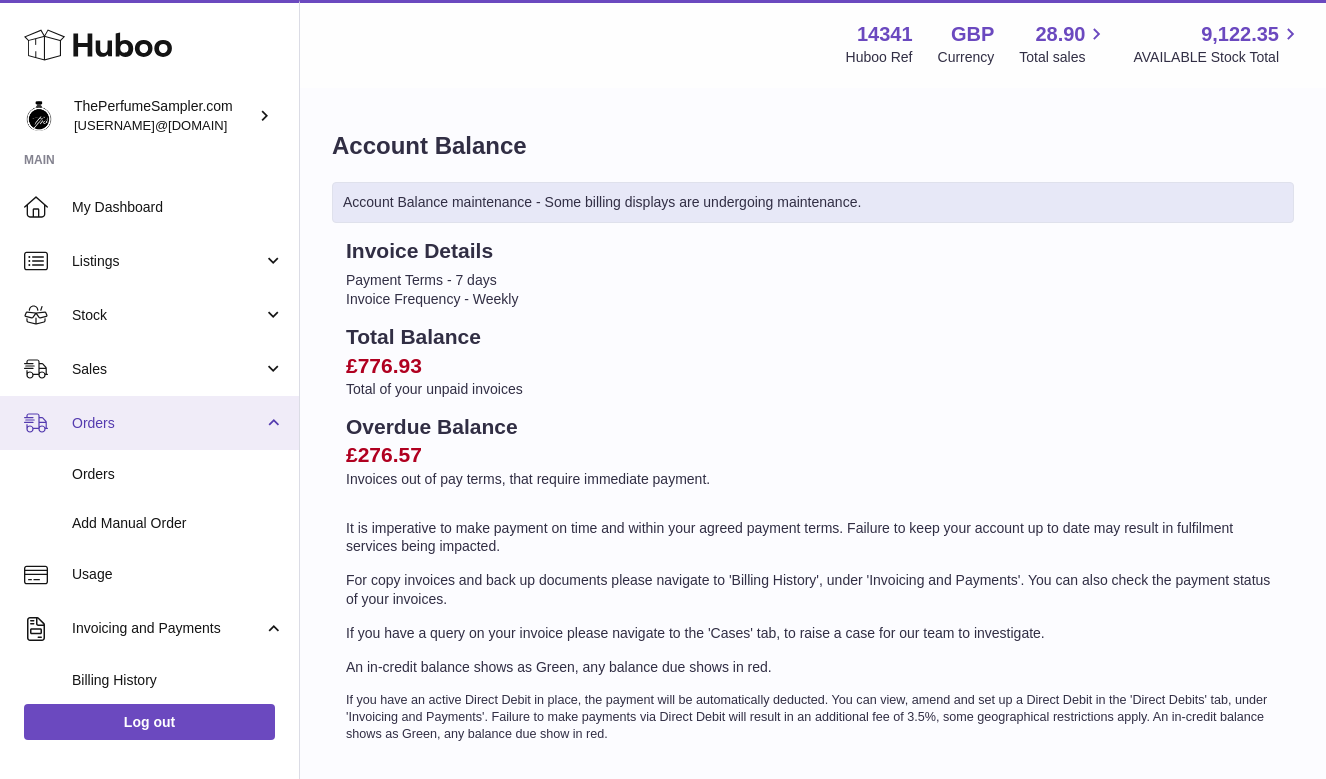 click on "Orders" at bounding box center (167, 423) 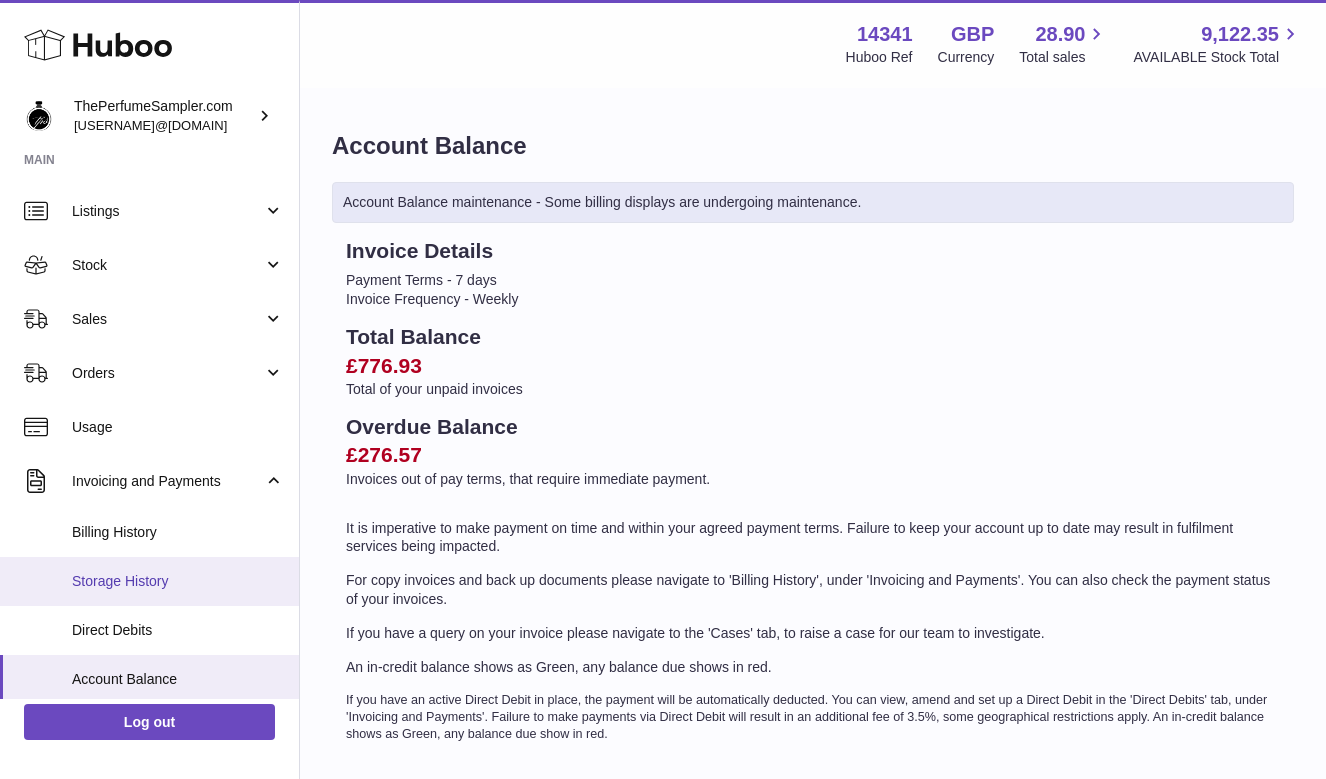 scroll, scrollTop: 61, scrollLeft: 0, axis: vertical 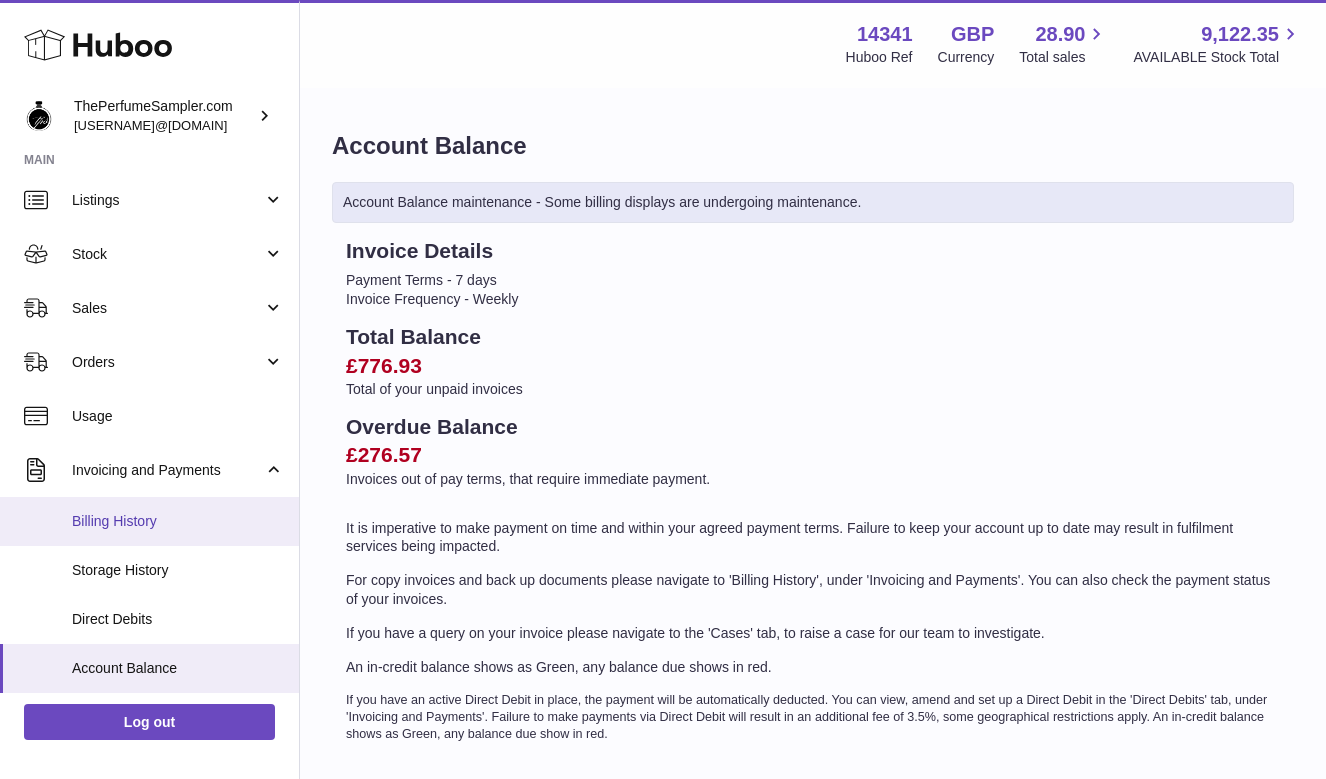 click on "Billing History" at bounding box center [178, 521] 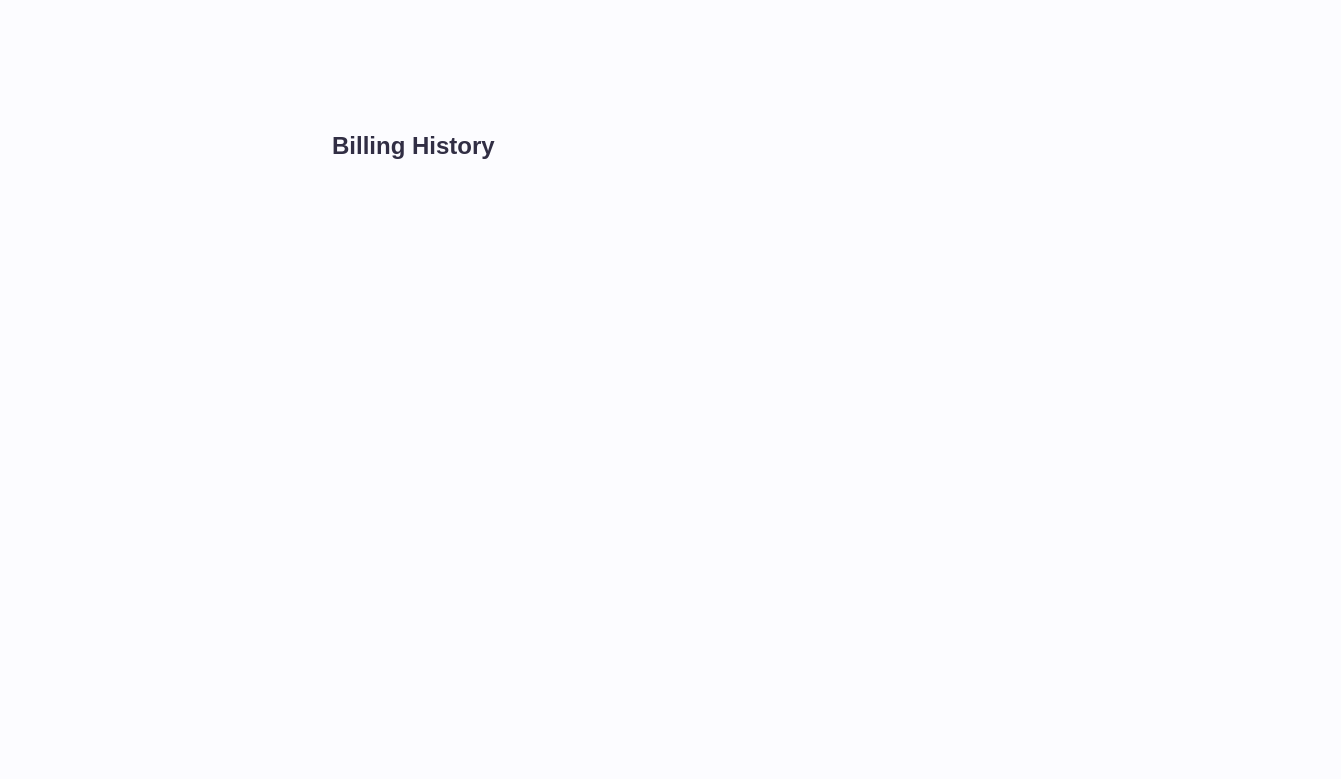 scroll, scrollTop: 0, scrollLeft: 0, axis: both 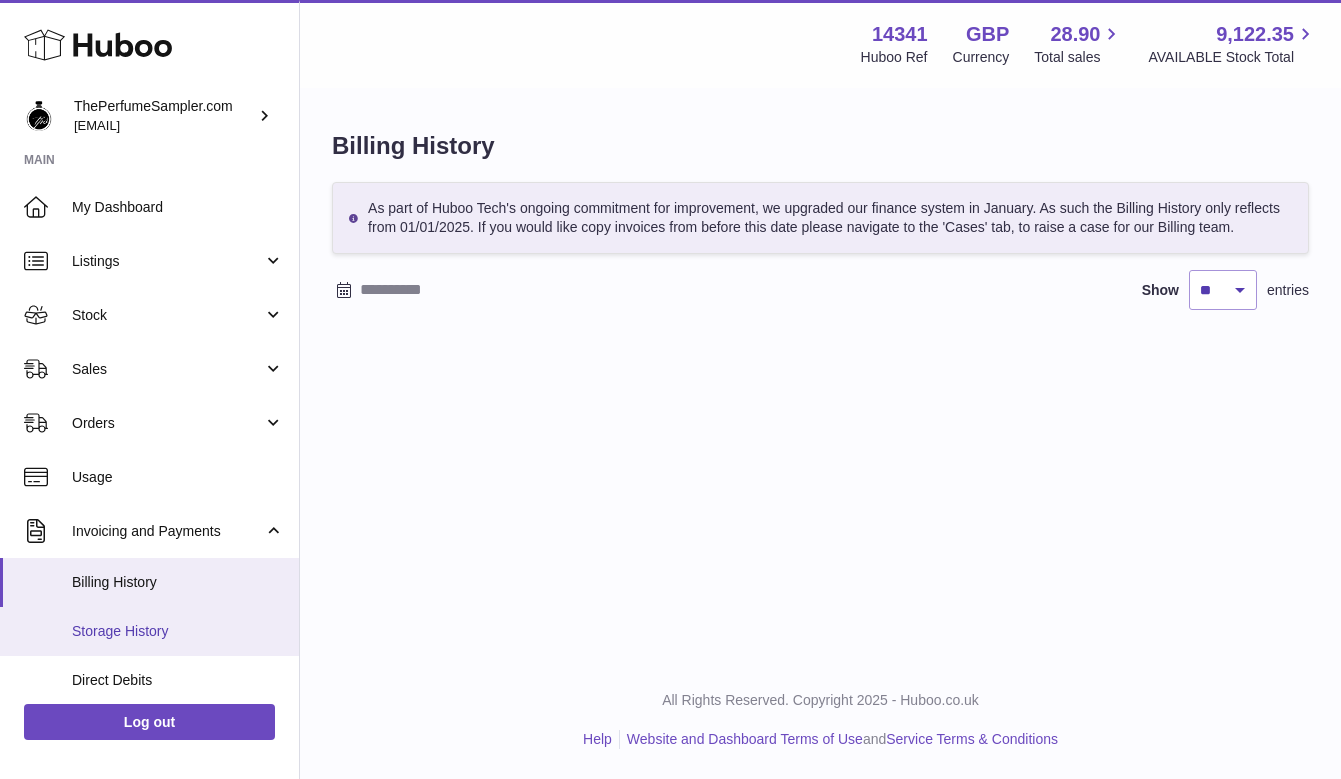 click on "Storage History" at bounding box center (178, 631) 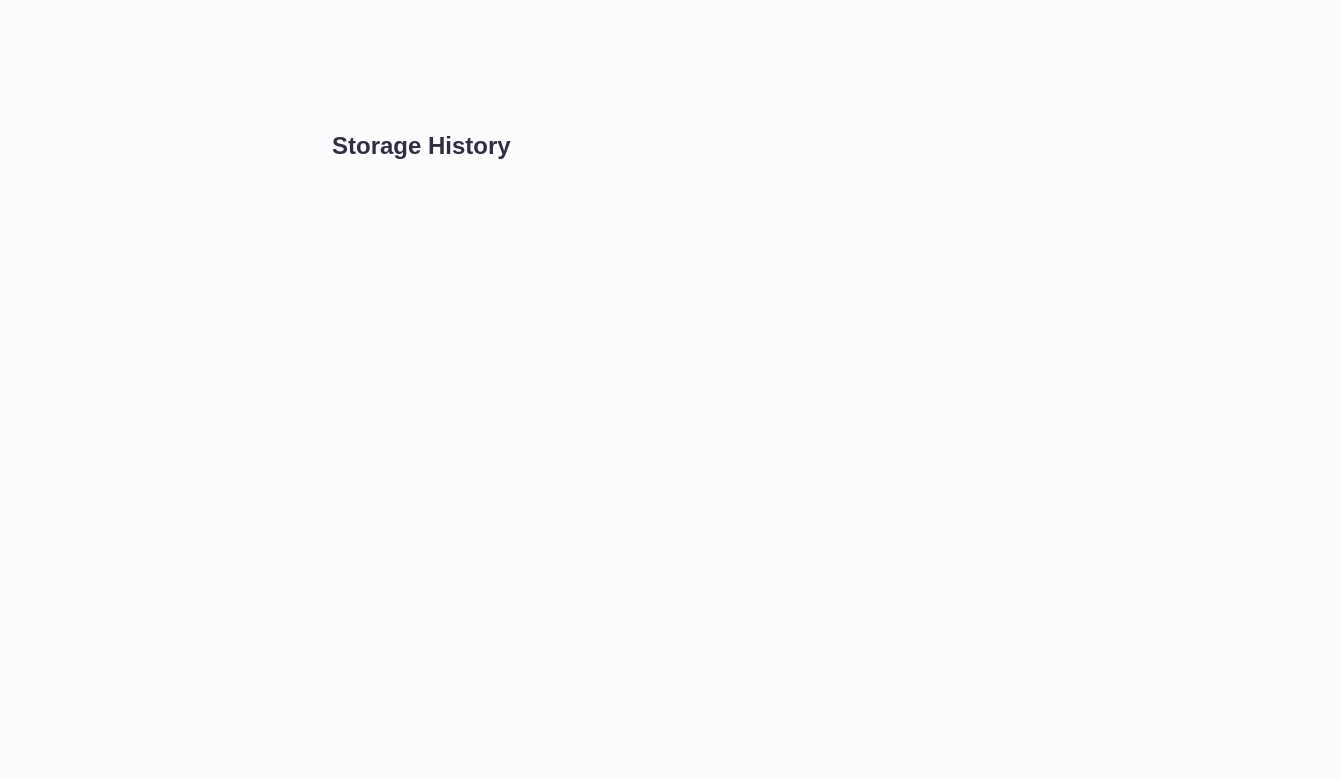 scroll, scrollTop: 0, scrollLeft: 0, axis: both 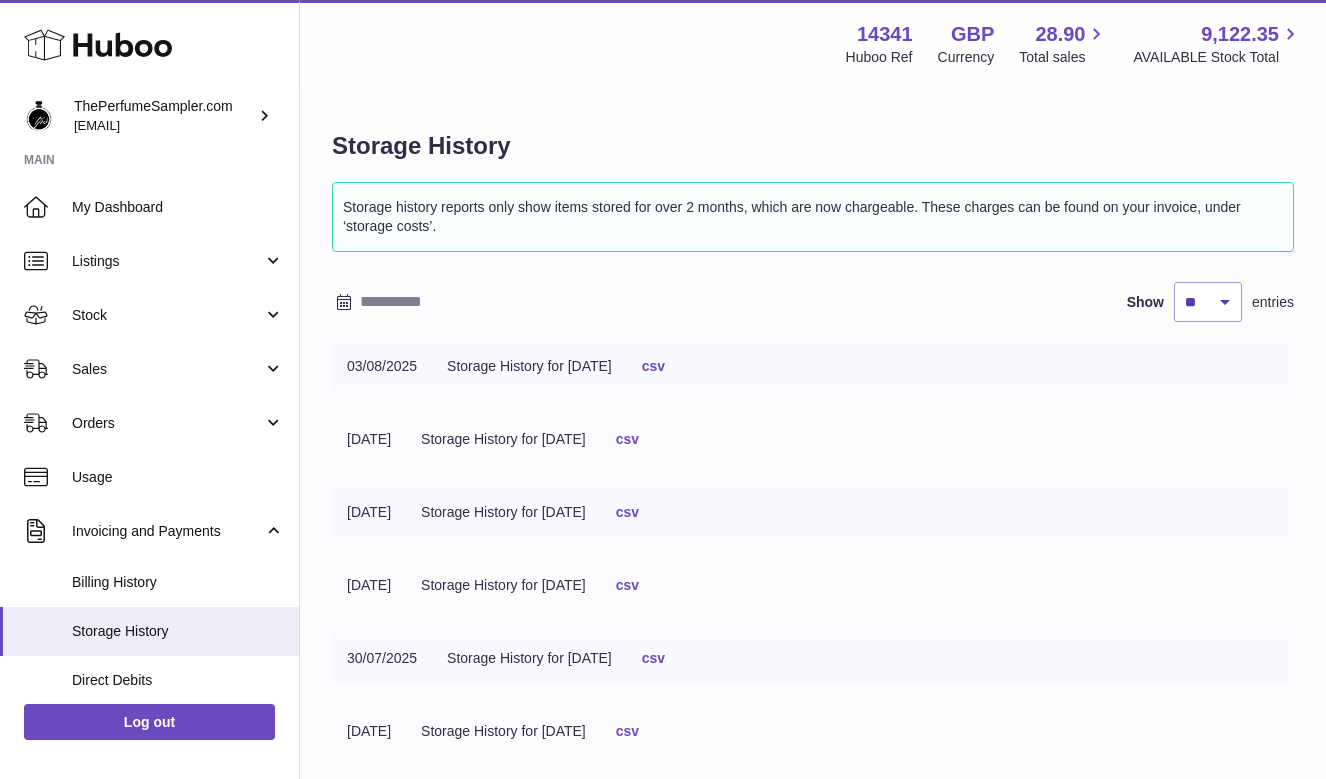 click on "csv" at bounding box center [653, 366] 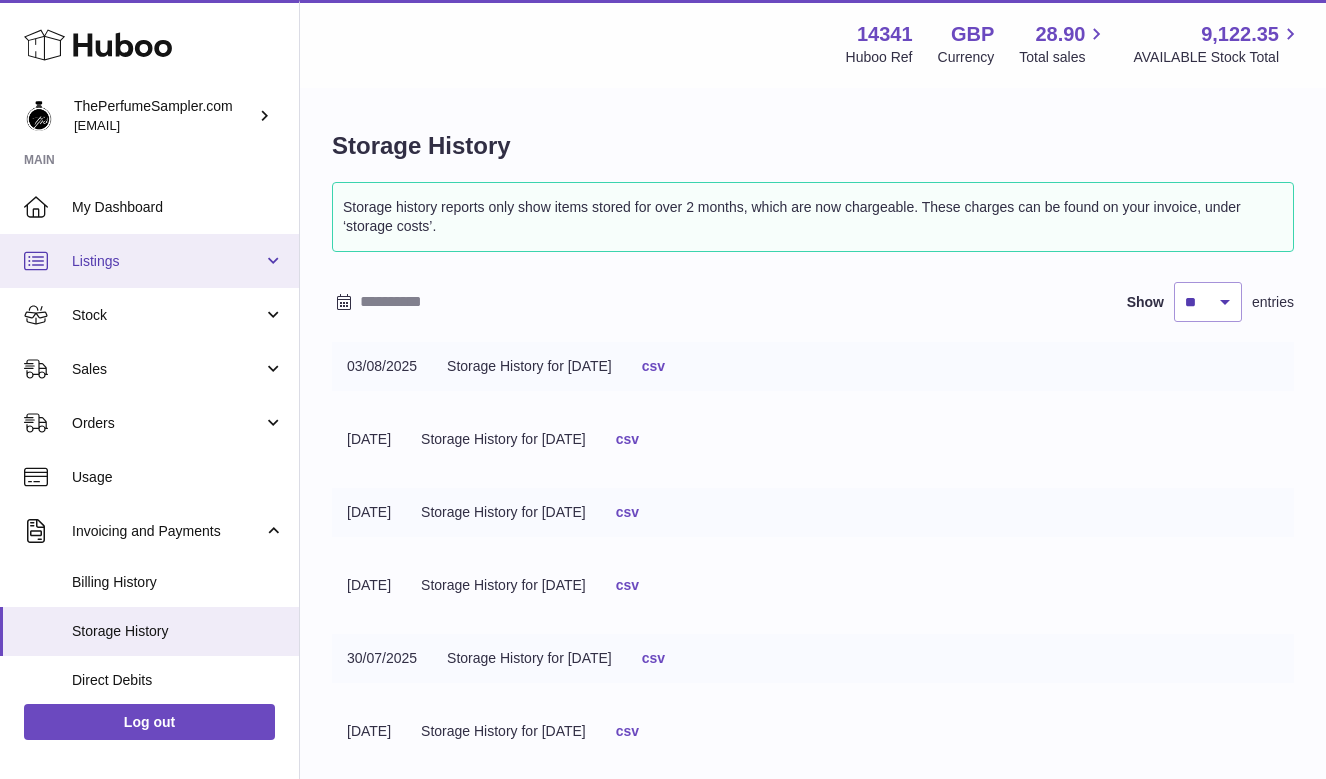 click on "Listings" at bounding box center [149, 261] 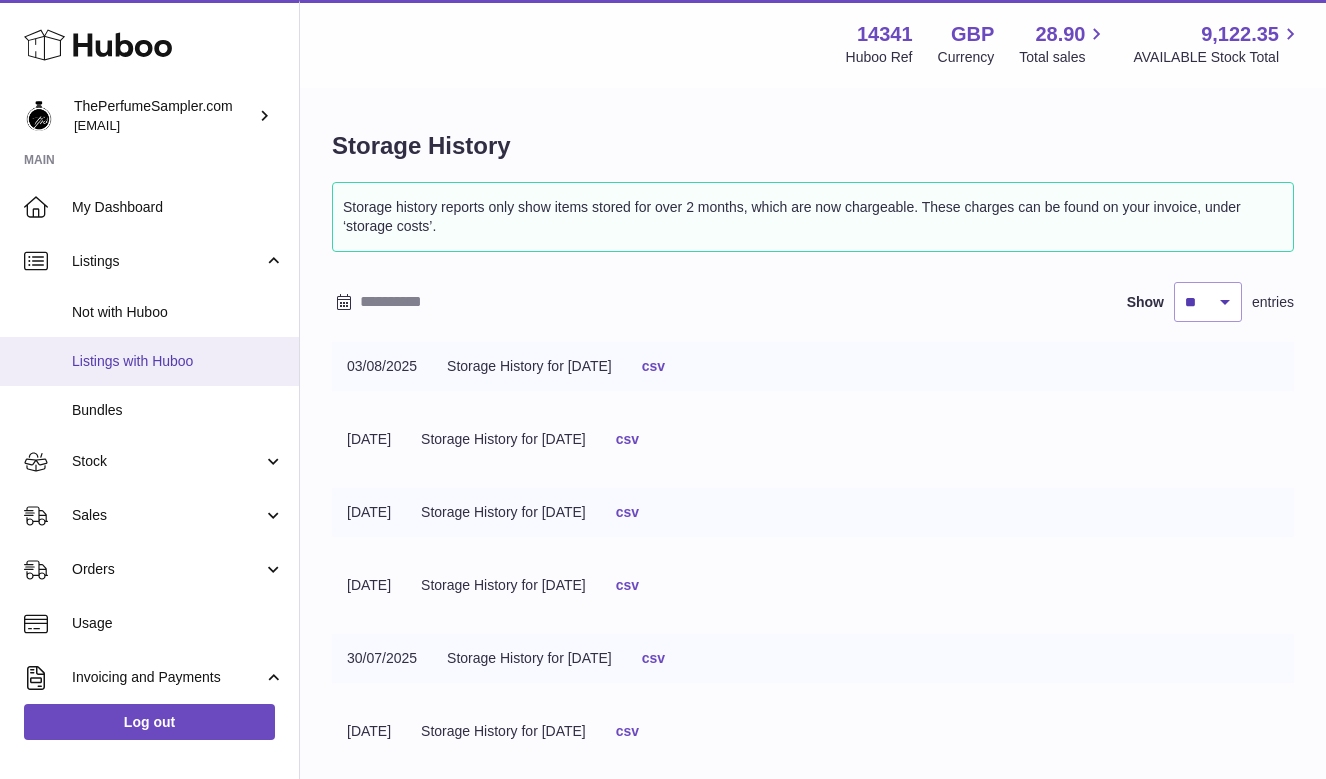 click on "Listings with Huboo" at bounding box center (178, 361) 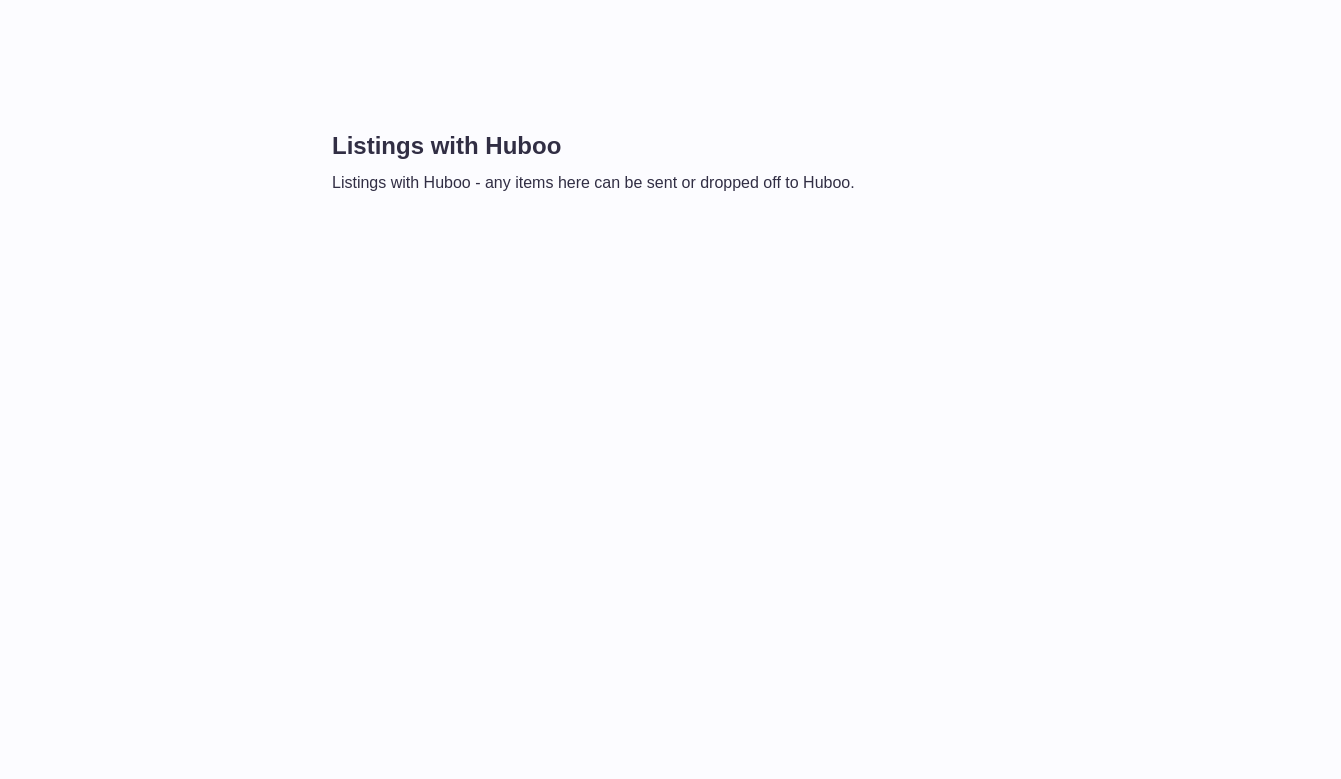 scroll, scrollTop: 0, scrollLeft: 0, axis: both 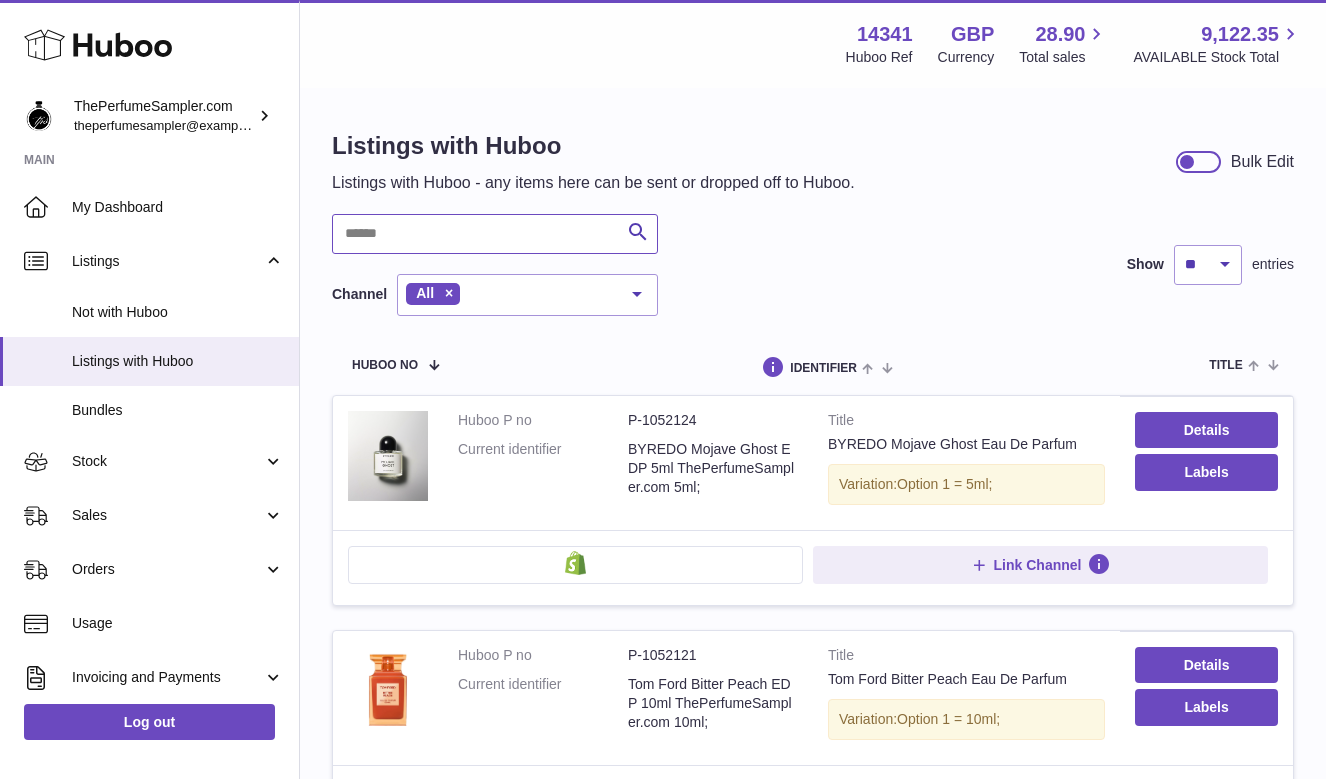 click at bounding box center (495, 234) 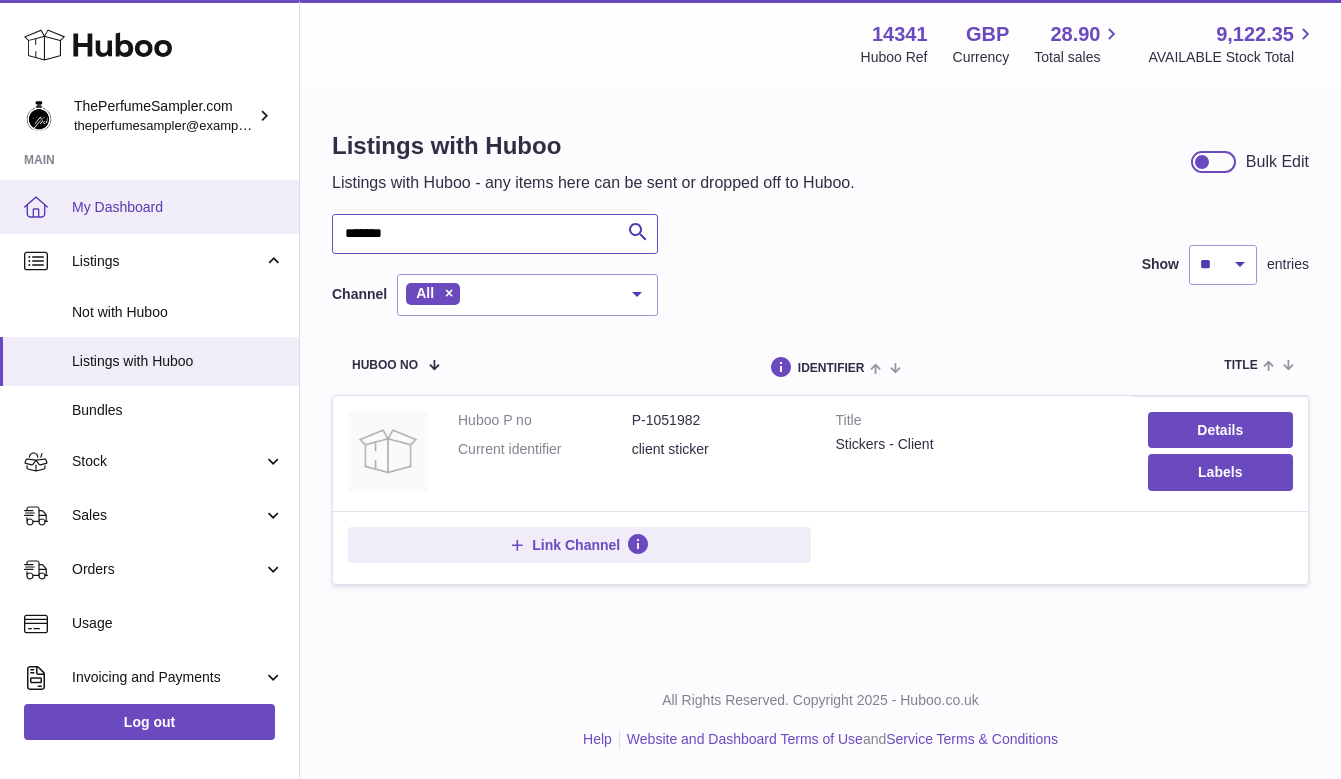 drag, startPoint x: 455, startPoint y: 240, endPoint x: 256, endPoint y: 214, distance: 200.6913 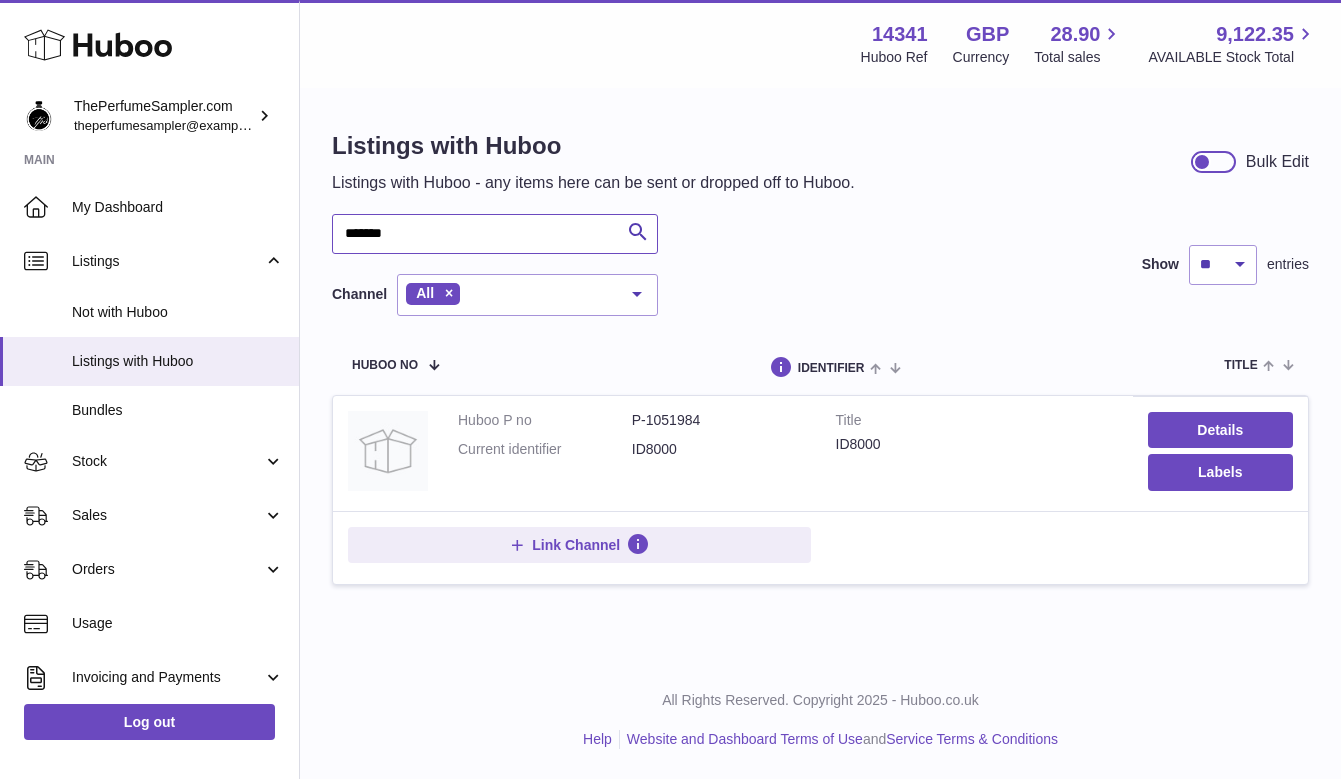 drag, startPoint x: 420, startPoint y: 237, endPoint x: 308, endPoint y: 232, distance: 112.11155 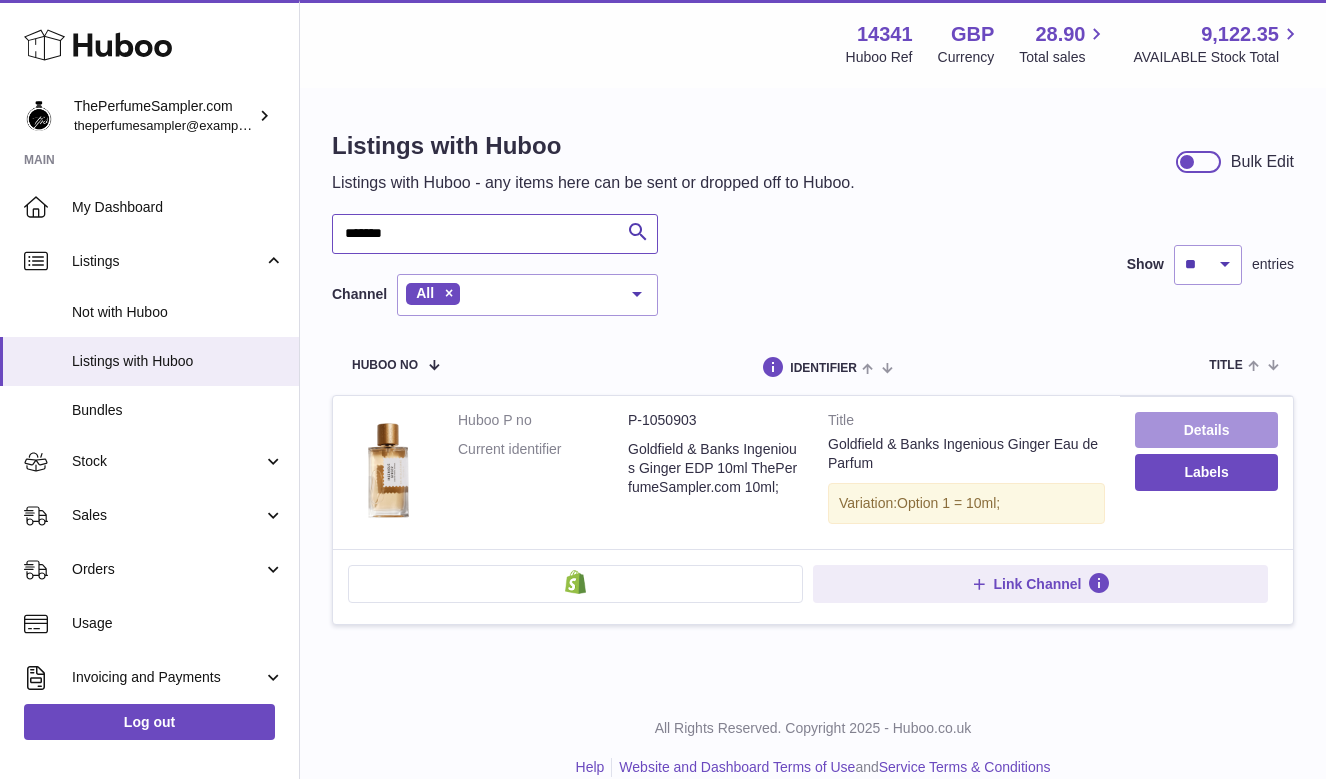 type on "*******" 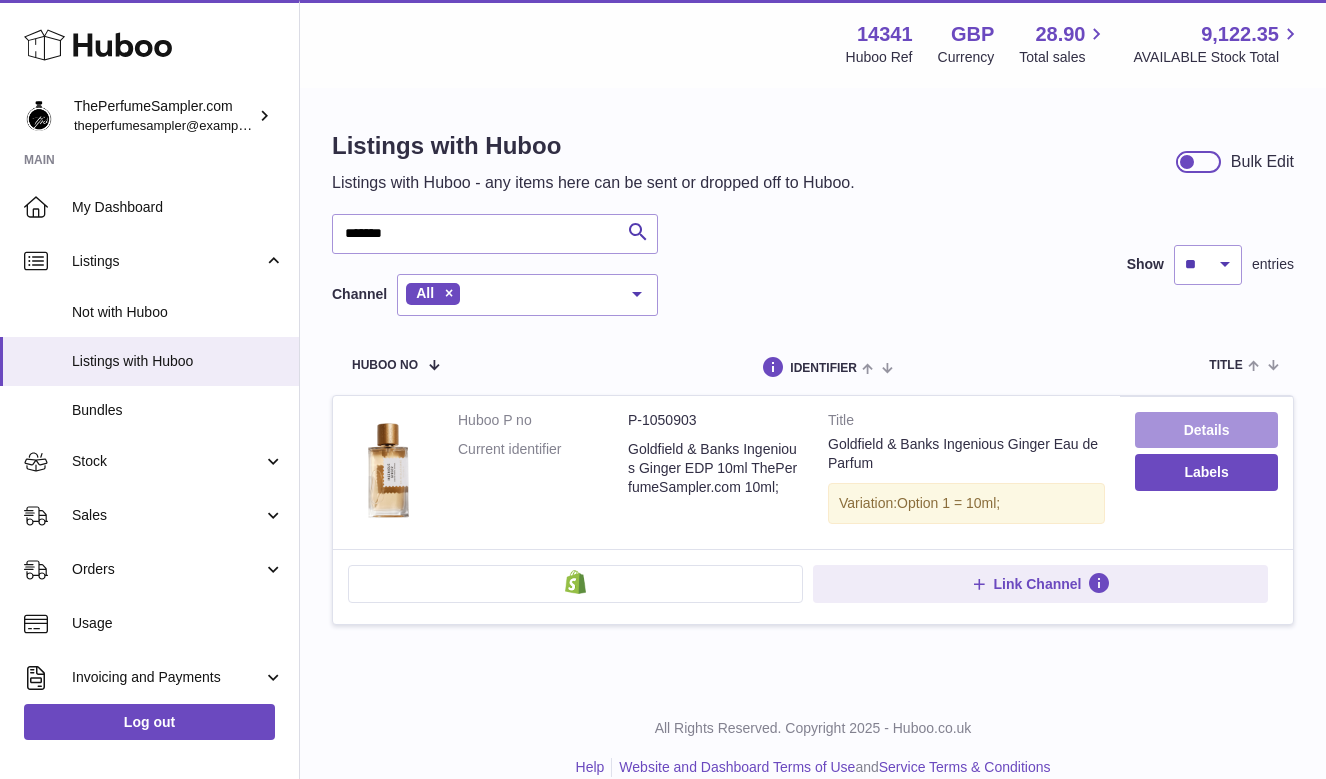 click on "Details" at bounding box center (1206, 430) 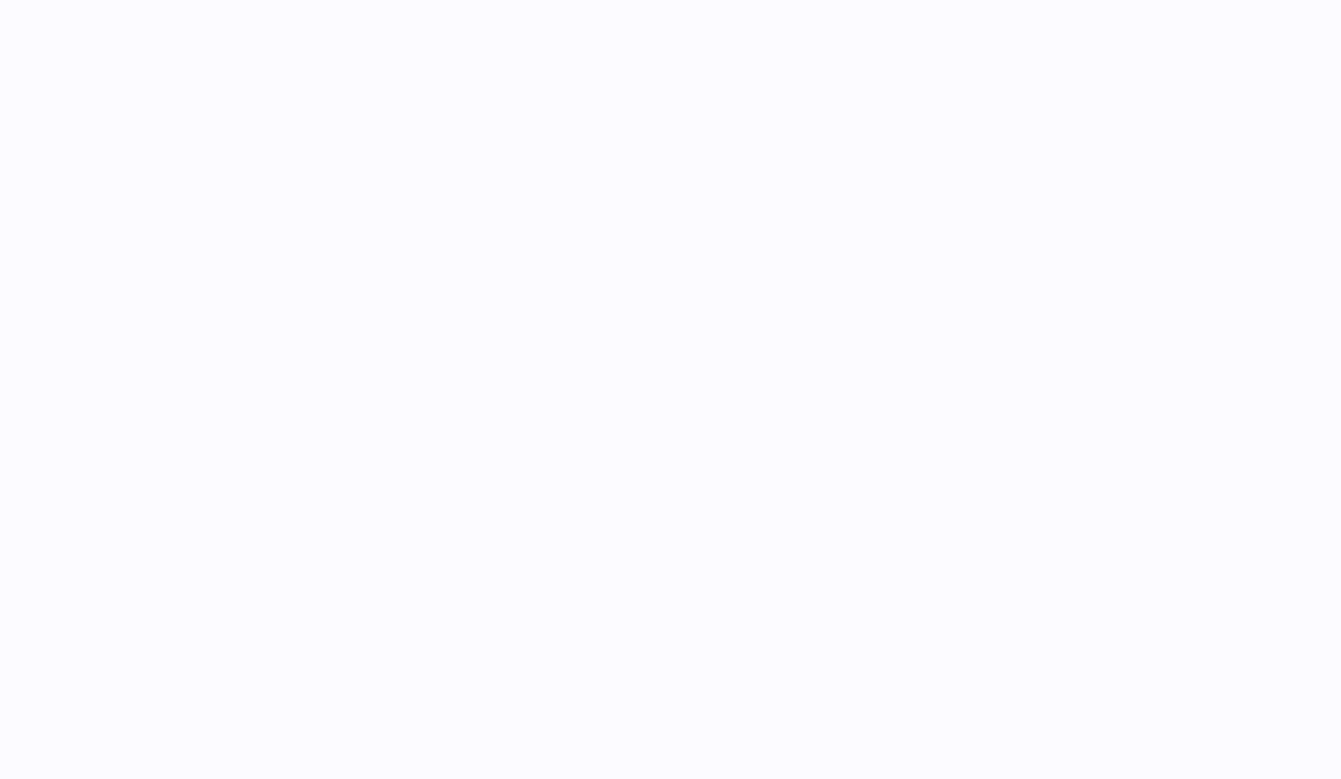 scroll, scrollTop: 0, scrollLeft: 0, axis: both 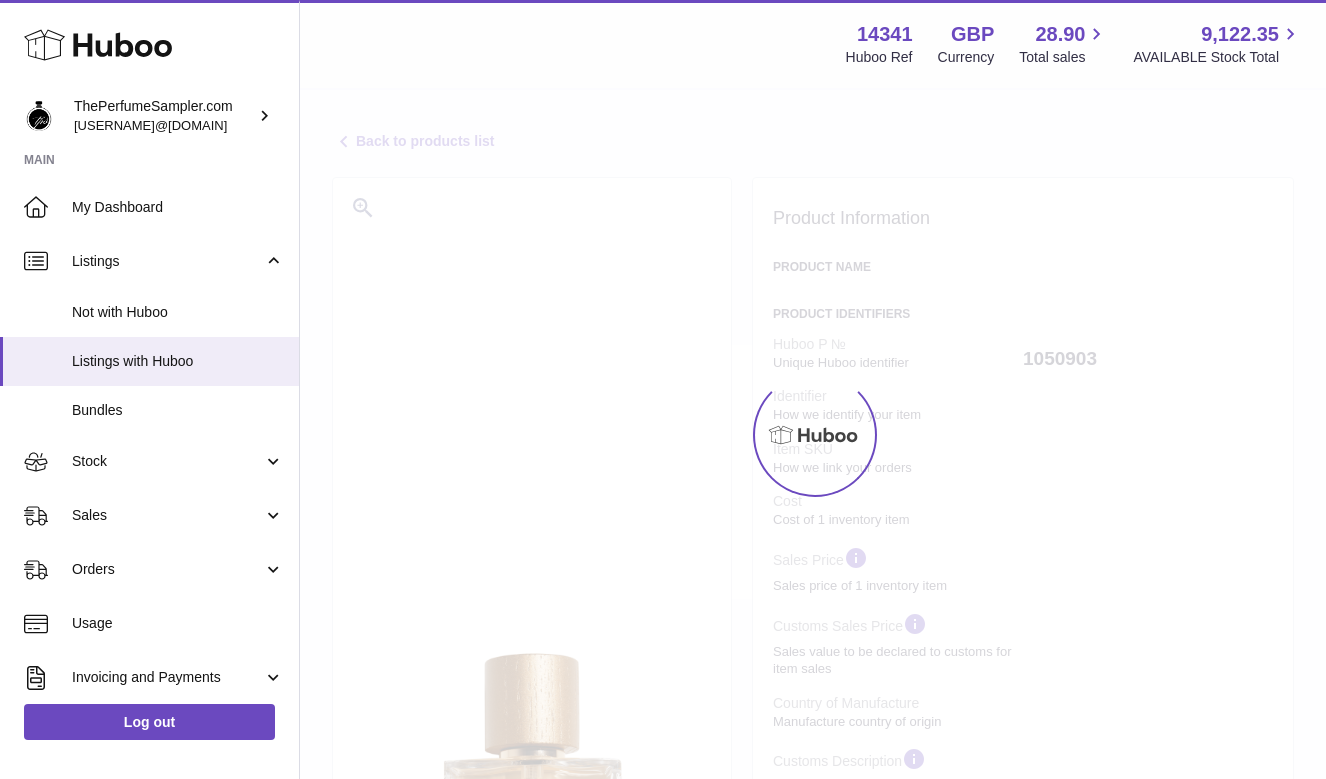 select 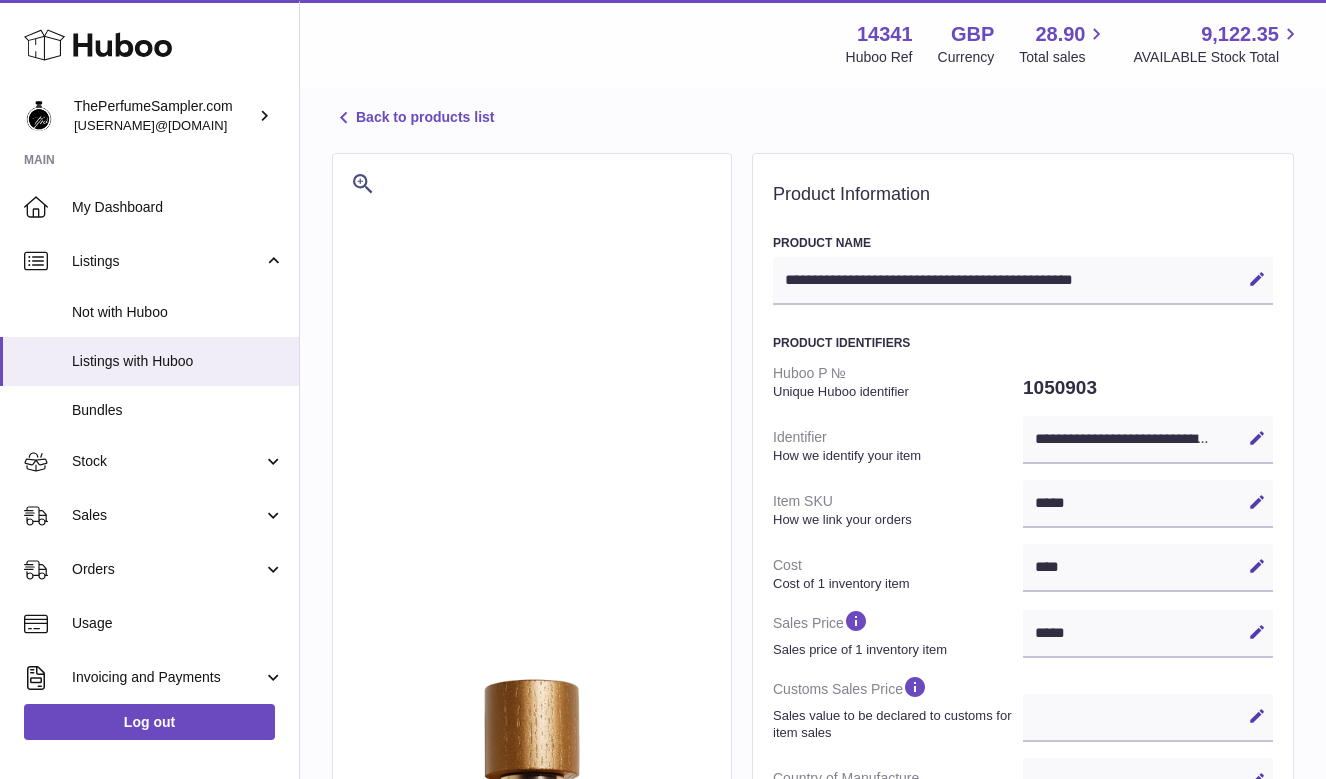 scroll, scrollTop: 0, scrollLeft: 0, axis: both 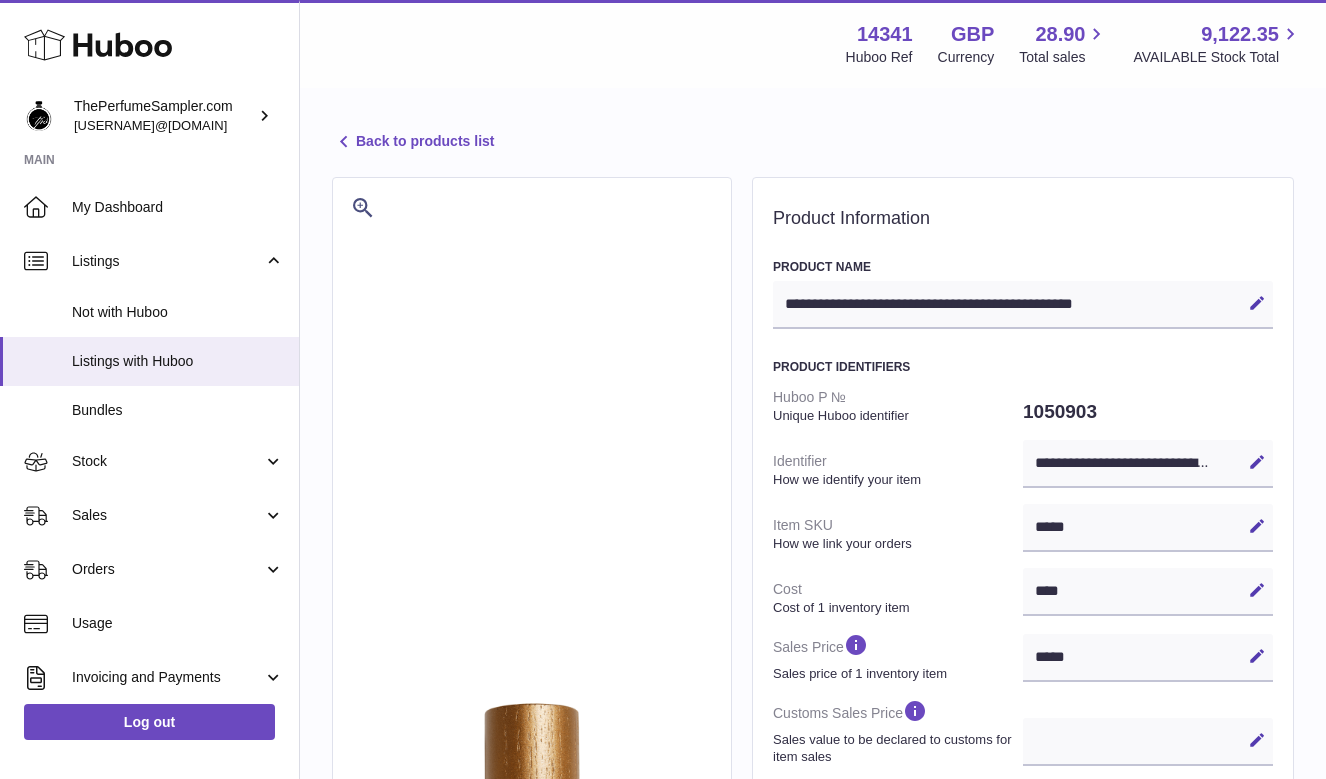 click on "Back to products list" at bounding box center (413, 142) 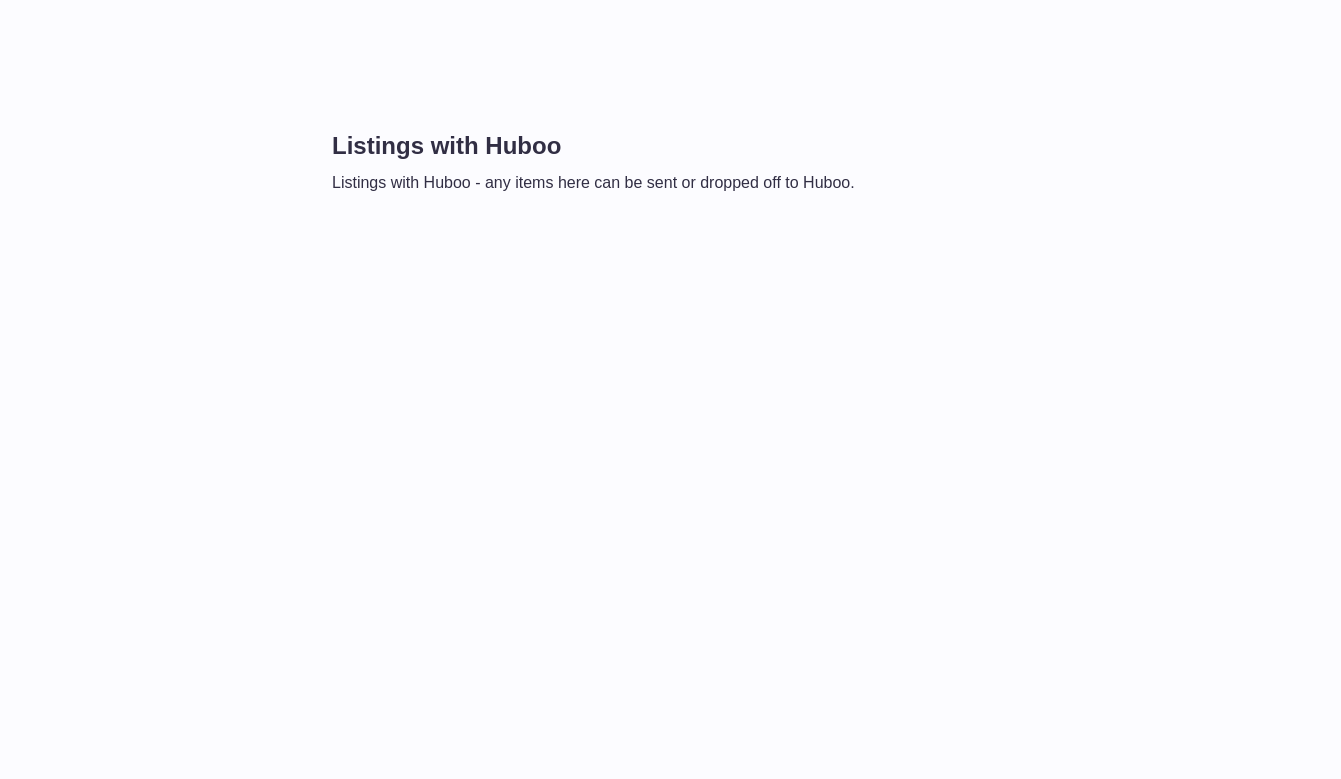 scroll, scrollTop: 0, scrollLeft: 0, axis: both 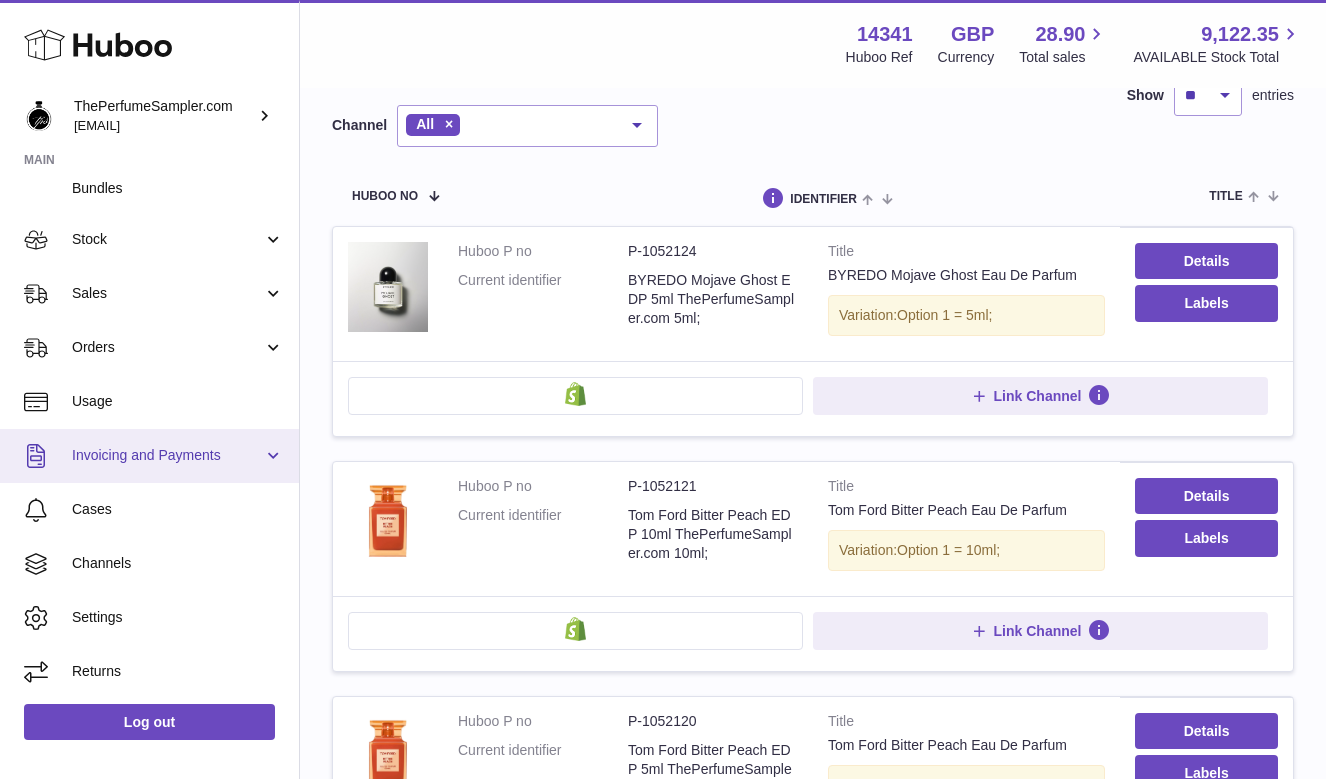 click on "Invoicing and Payments" at bounding box center [167, 455] 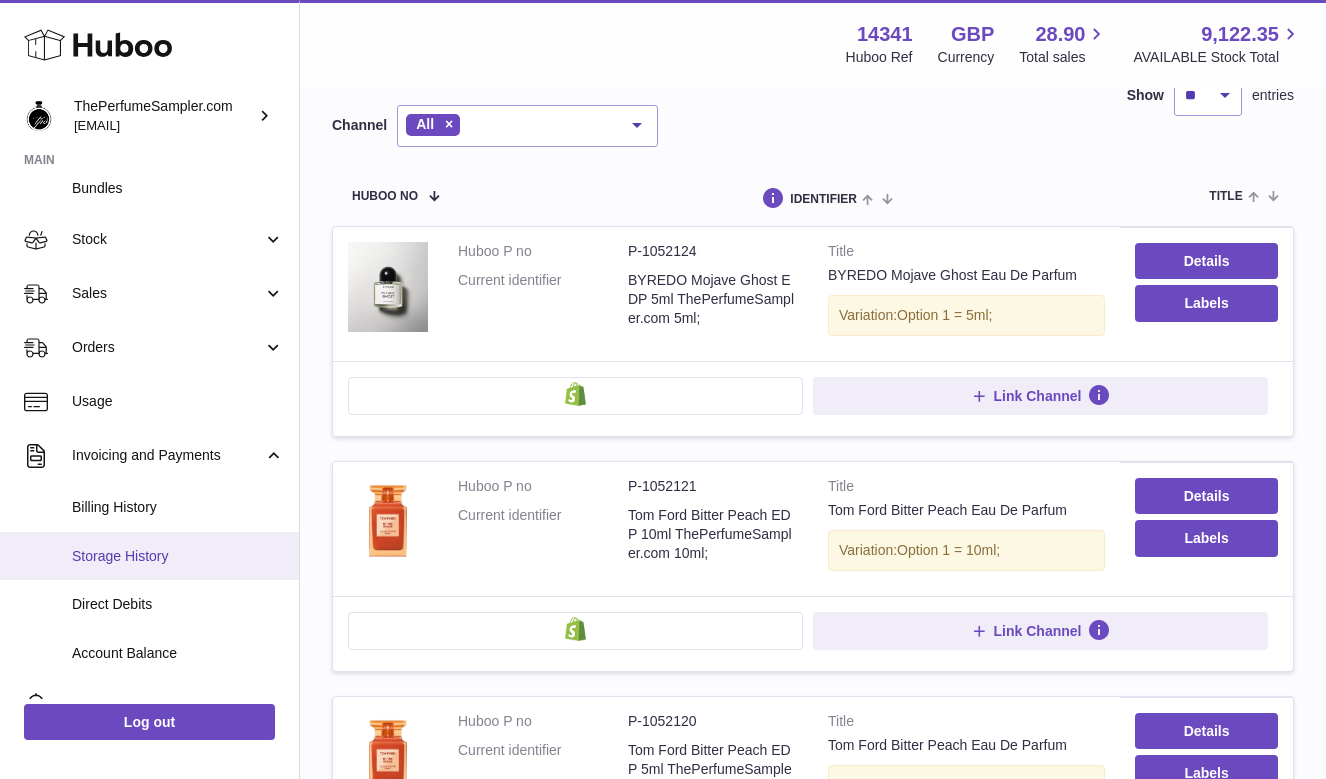 click on "Storage History" at bounding box center [178, 556] 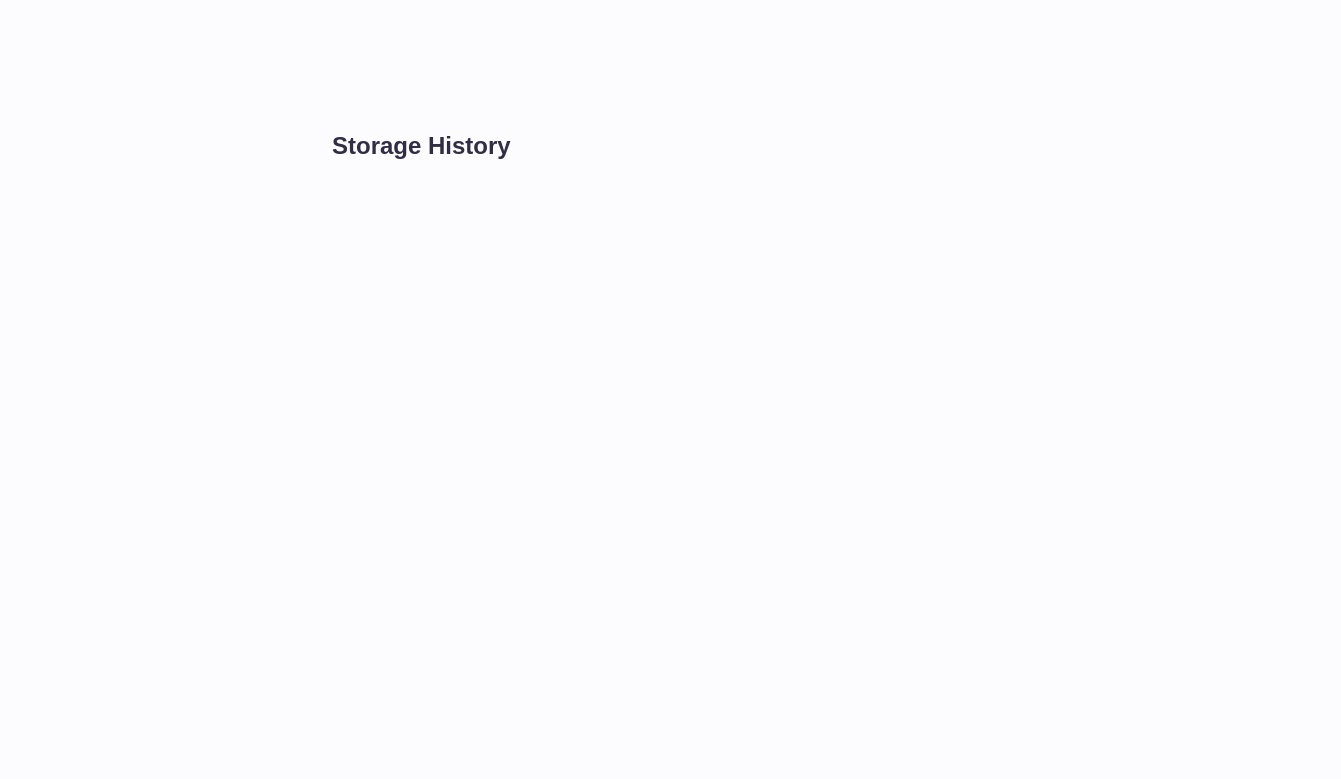 scroll, scrollTop: 0, scrollLeft: 0, axis: both 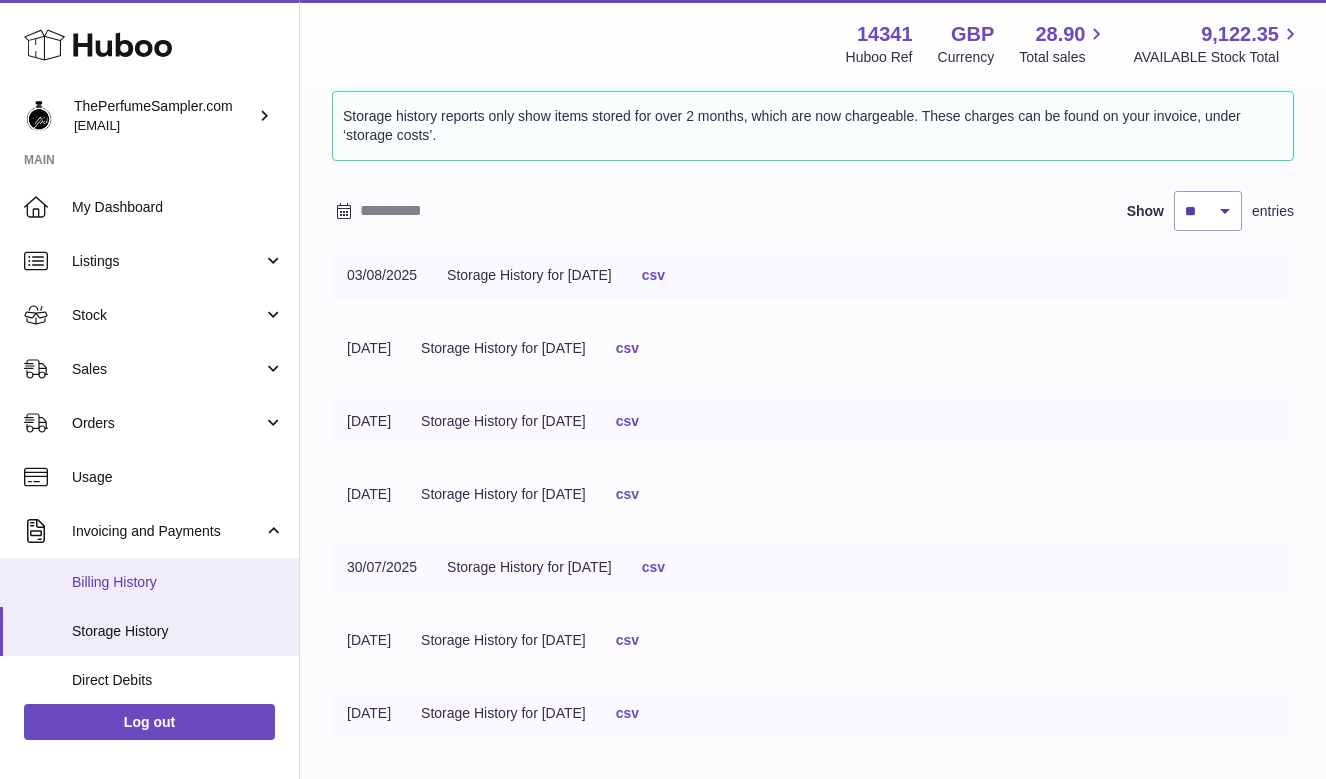 click on "Billing History" at bounding box center [178, 582] 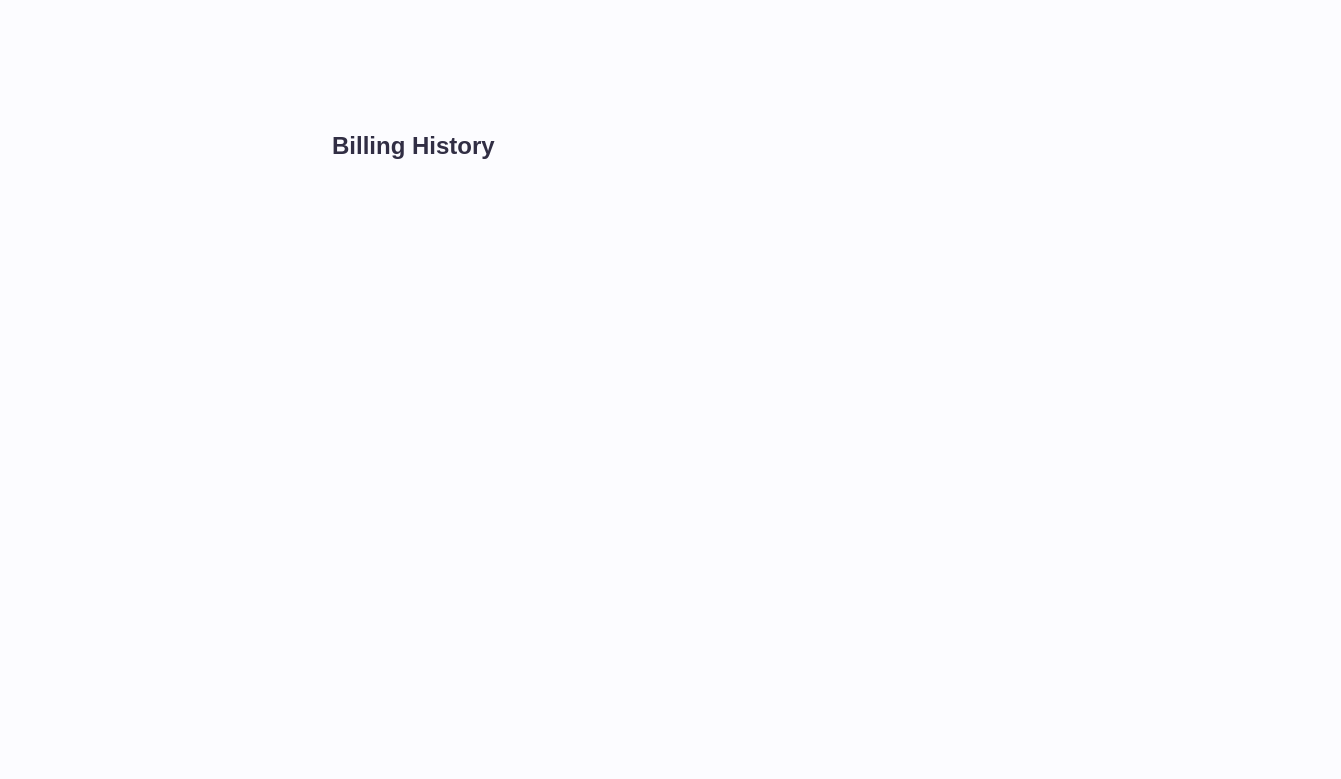 scroll, scrollTop: 0, scrollLeft: 0, axis: both 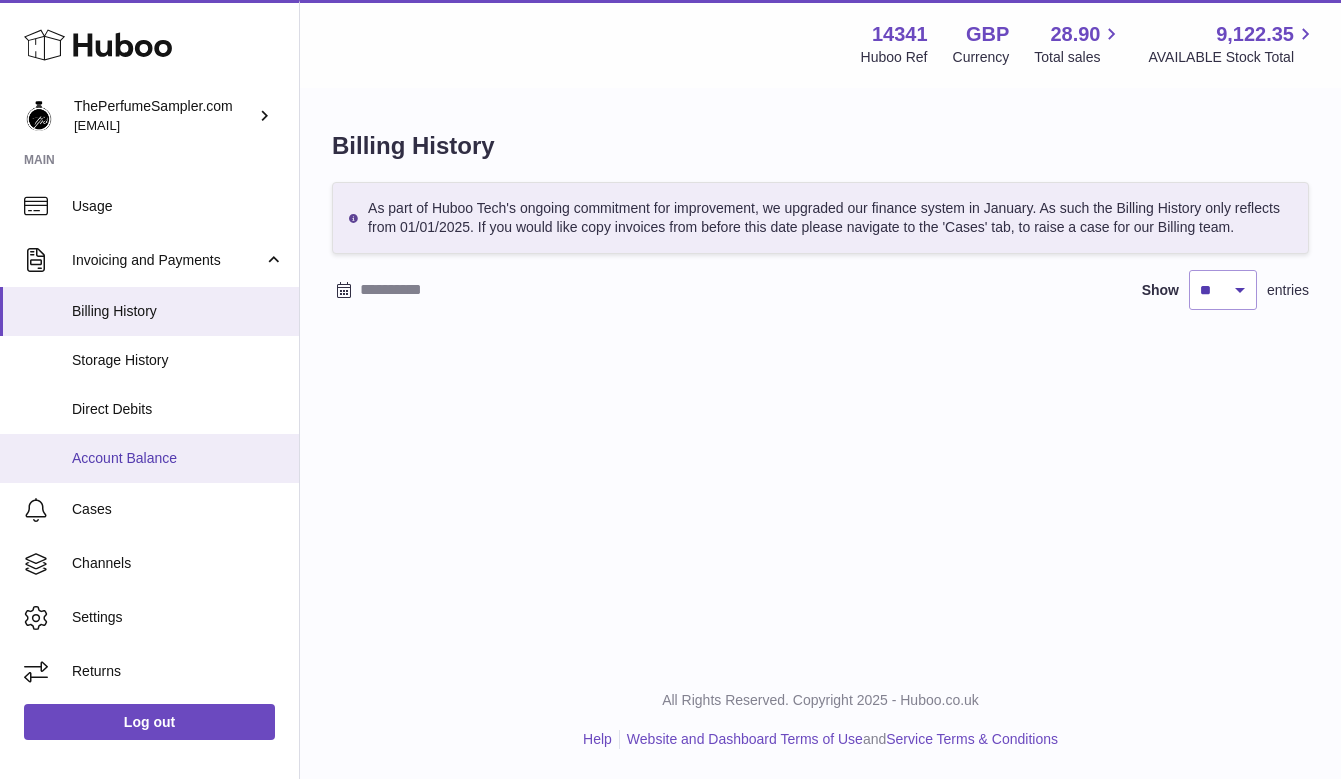 click on "Account Balance" at bounding box center [178, 458] 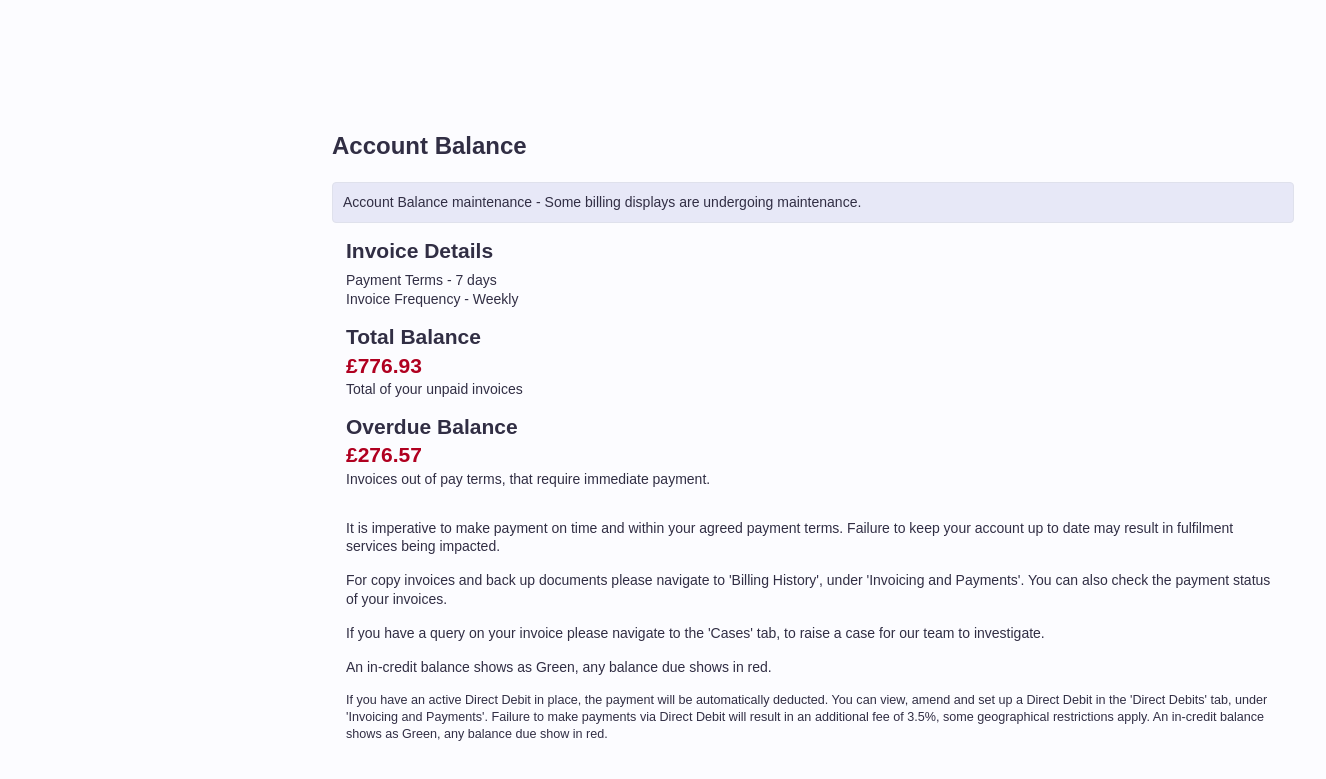 scroll, scrollTop: 0, scrollLeft: 0, axis: both 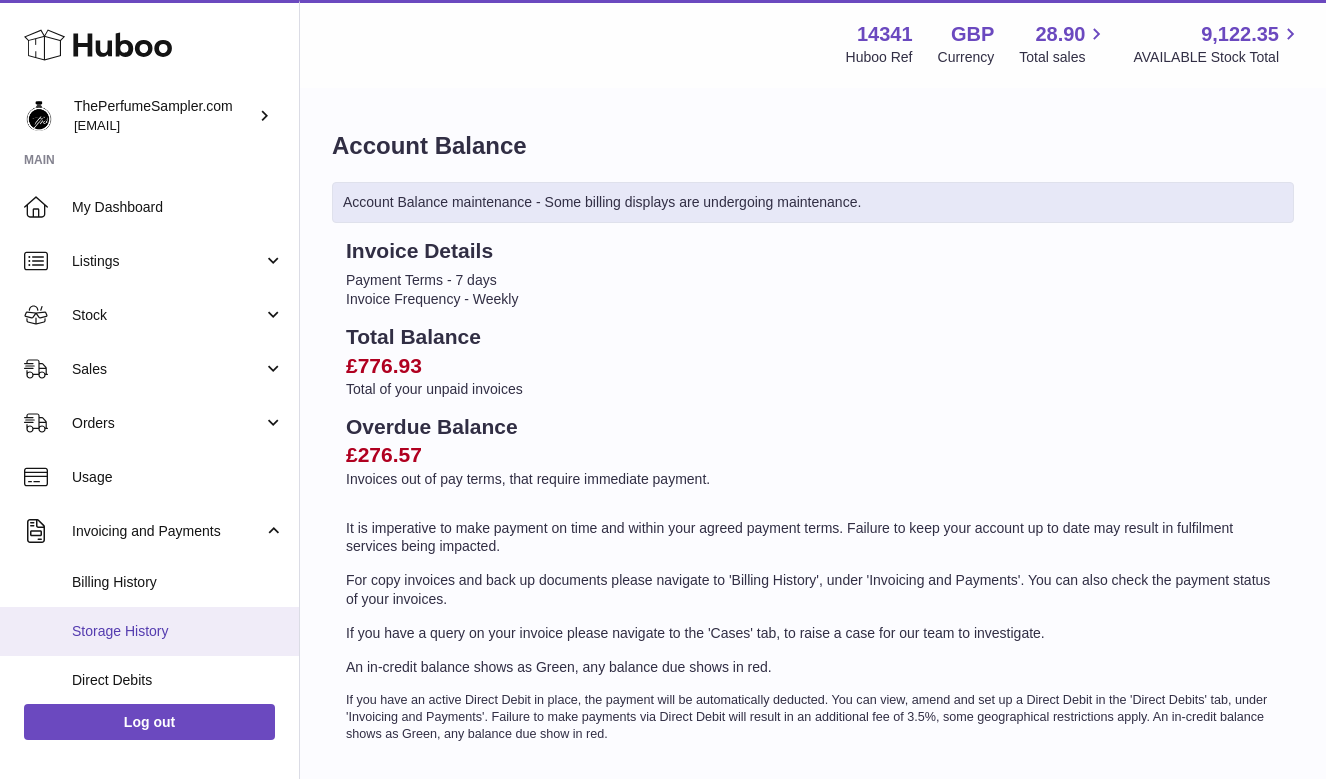 click on "Storage History" at bounding box center (178, 631) 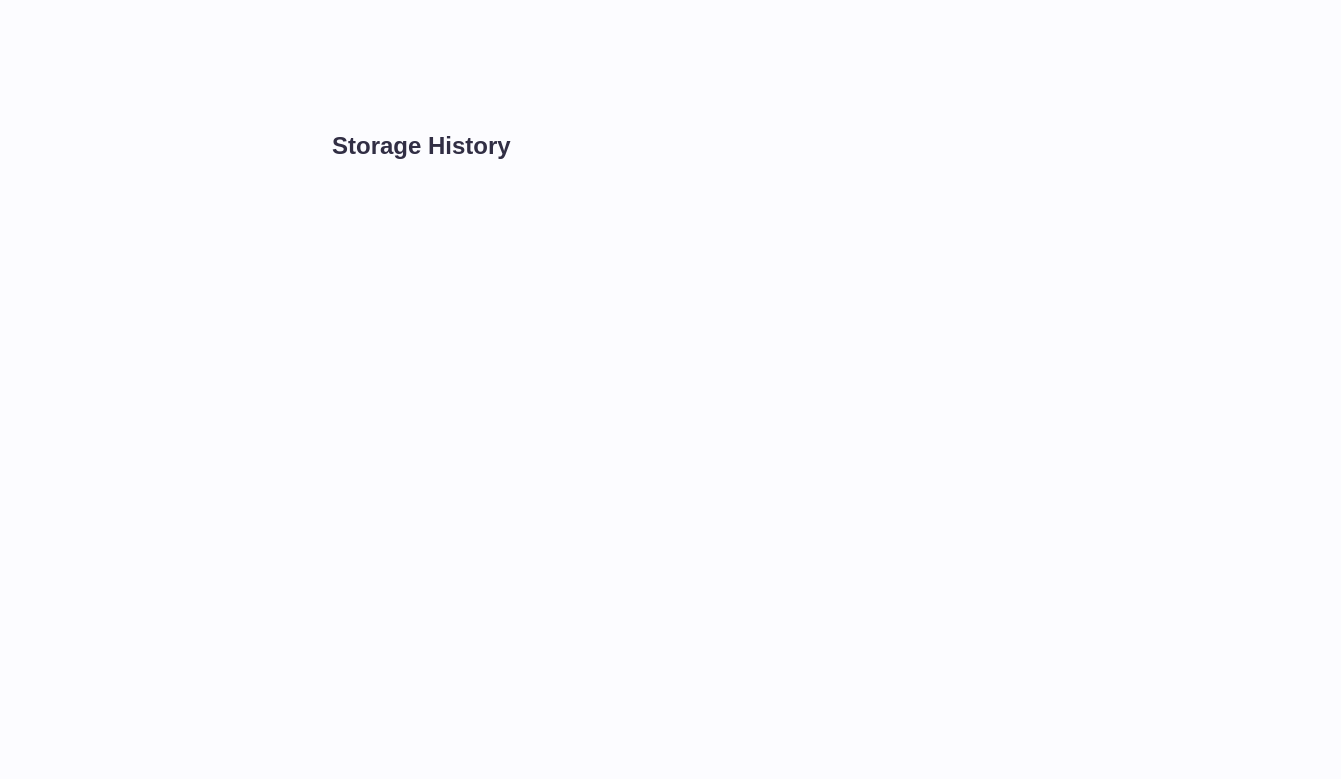 scroll, scrollTop: 0, scrollLeft: 0, axis: both 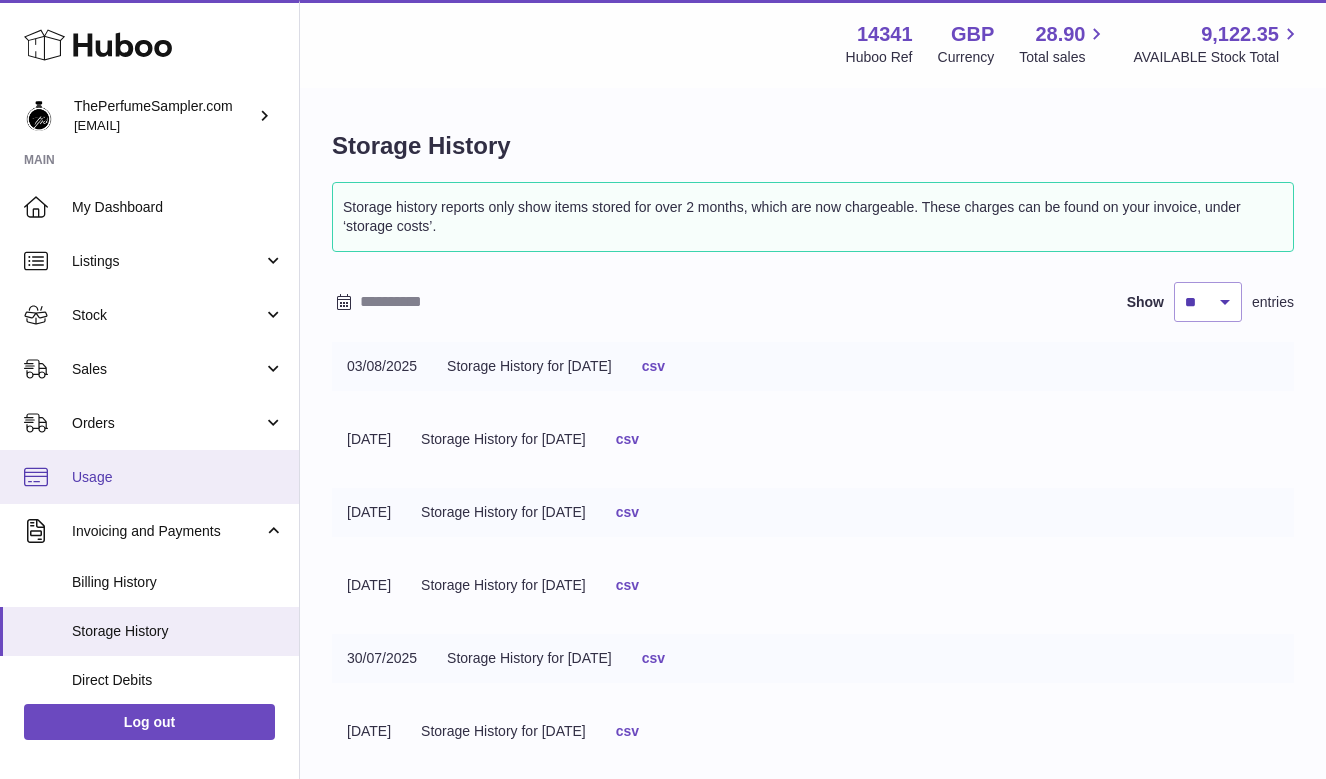 click on "Usage" at bounding box center [178, 477] 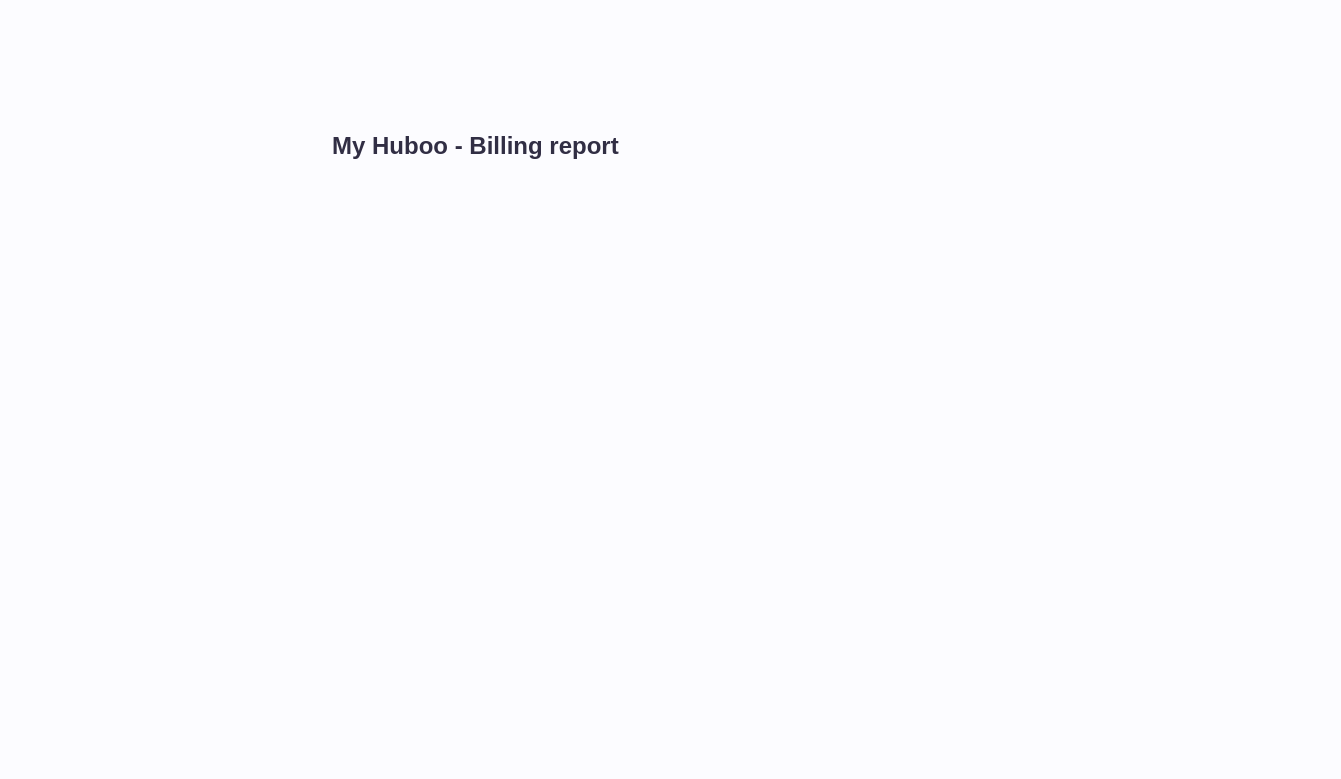 scroll, scrollTop: 0, scrollLeft: 0, axis: both 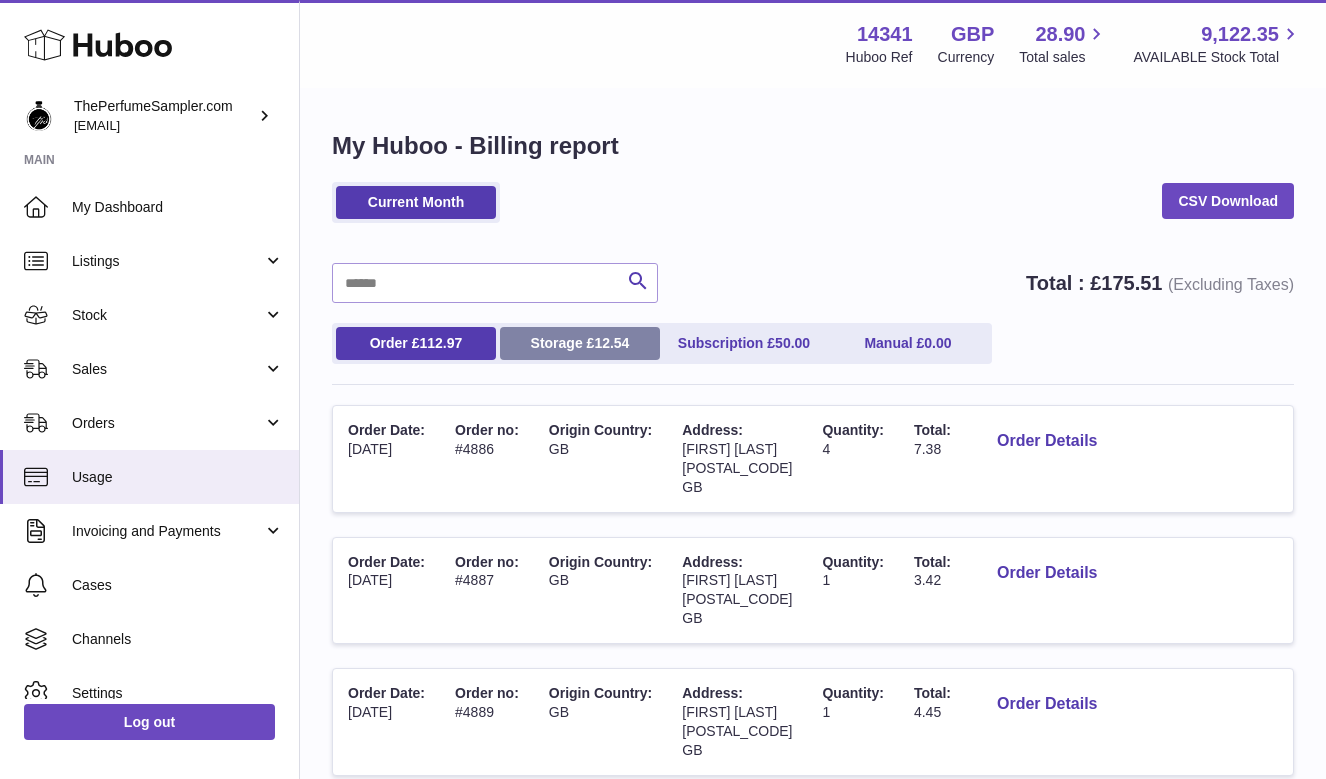 click on "Storage £ 12.54" at bounding box center [580, 343] 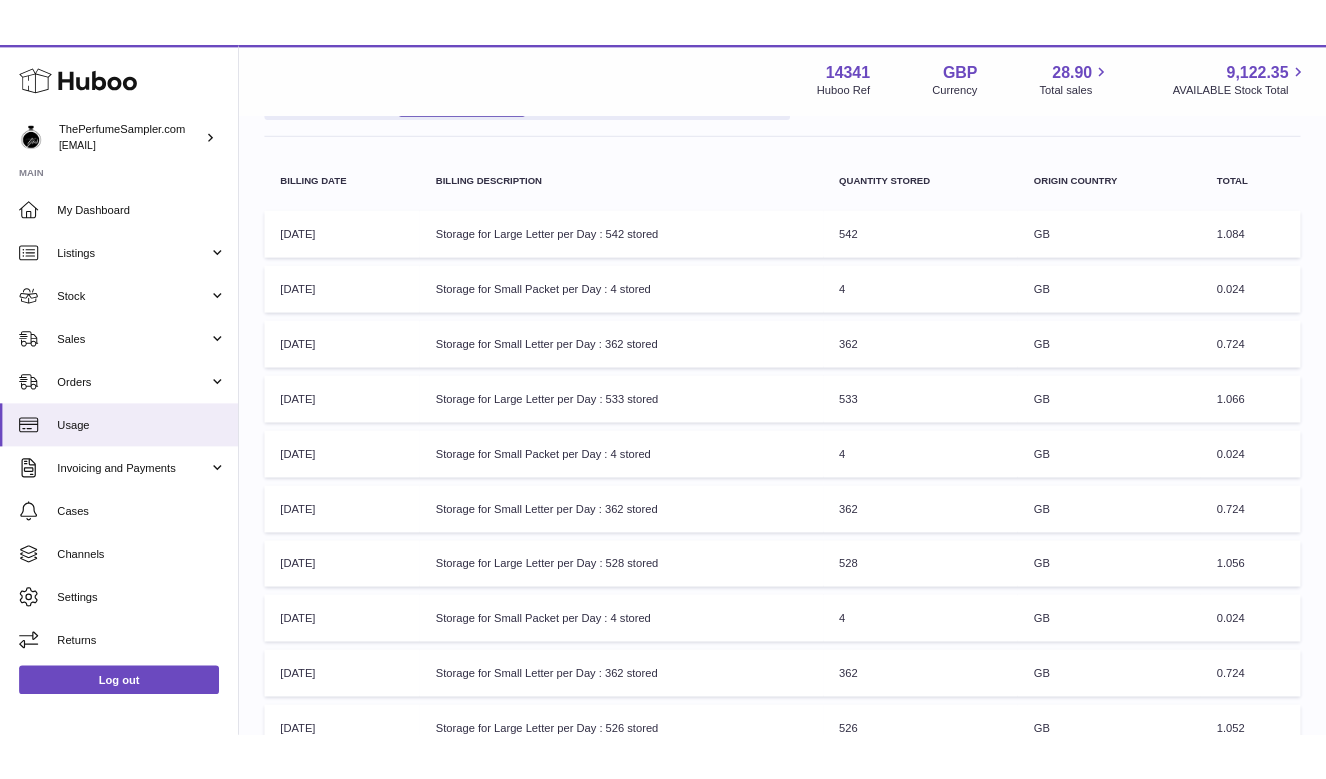 scroll, scrollTop: 188, scrollLeft: 0, axis: vertical 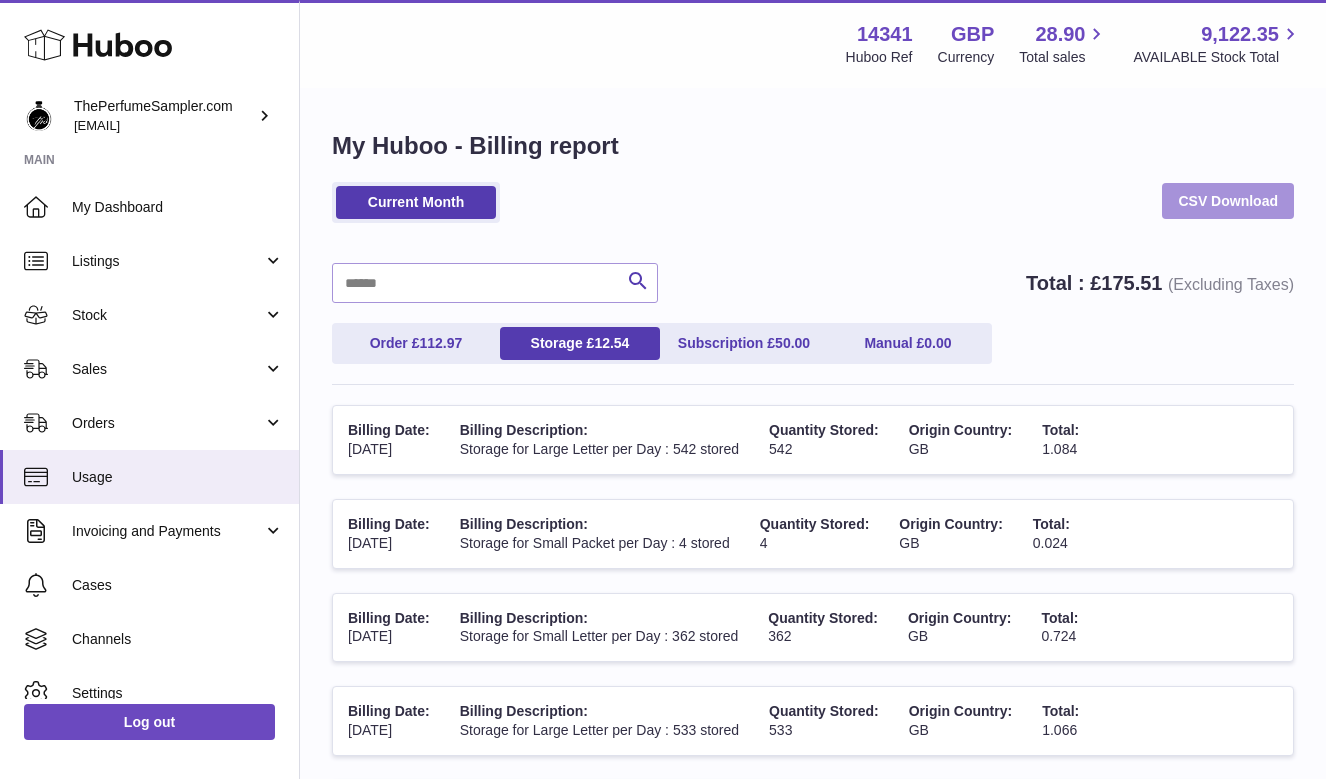 click on "CSV Download" at bounding box center (1228, 201) 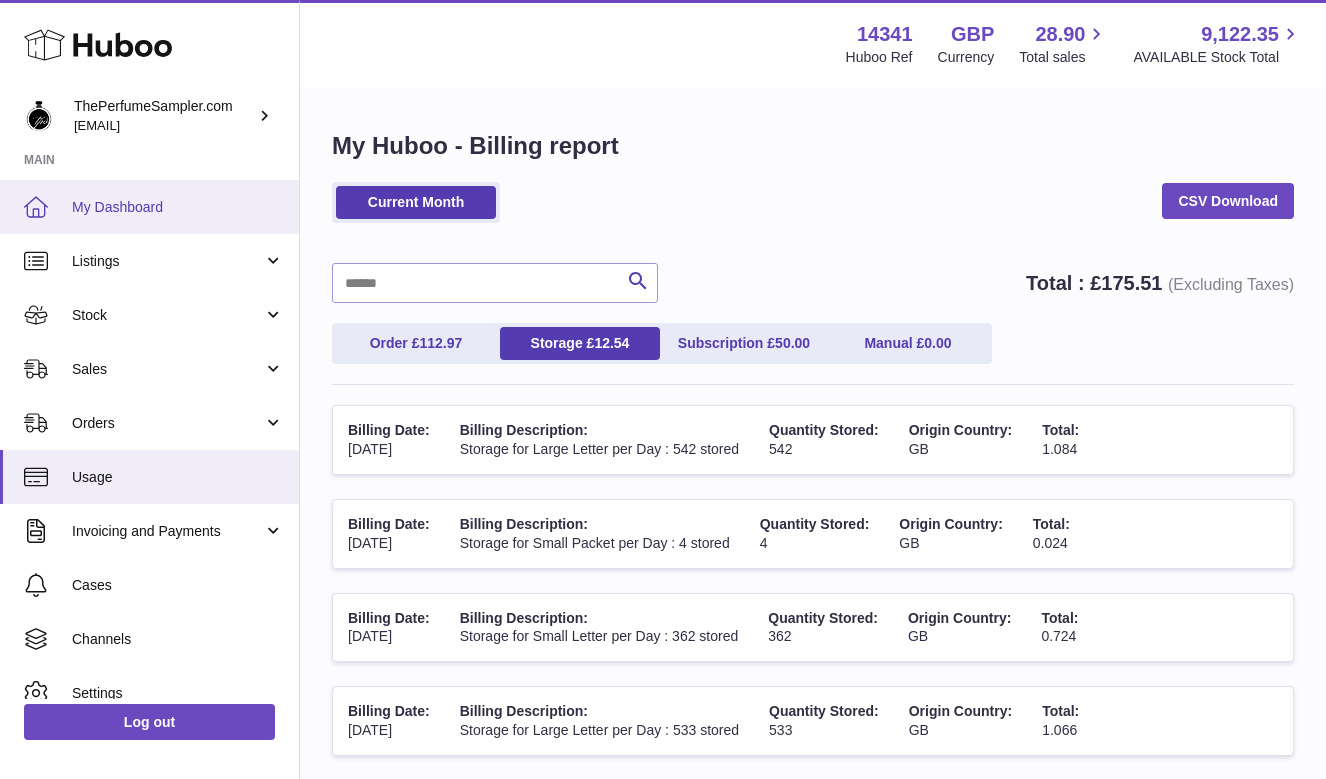 click on "My Dashboard" at bounding box center (178, 207) 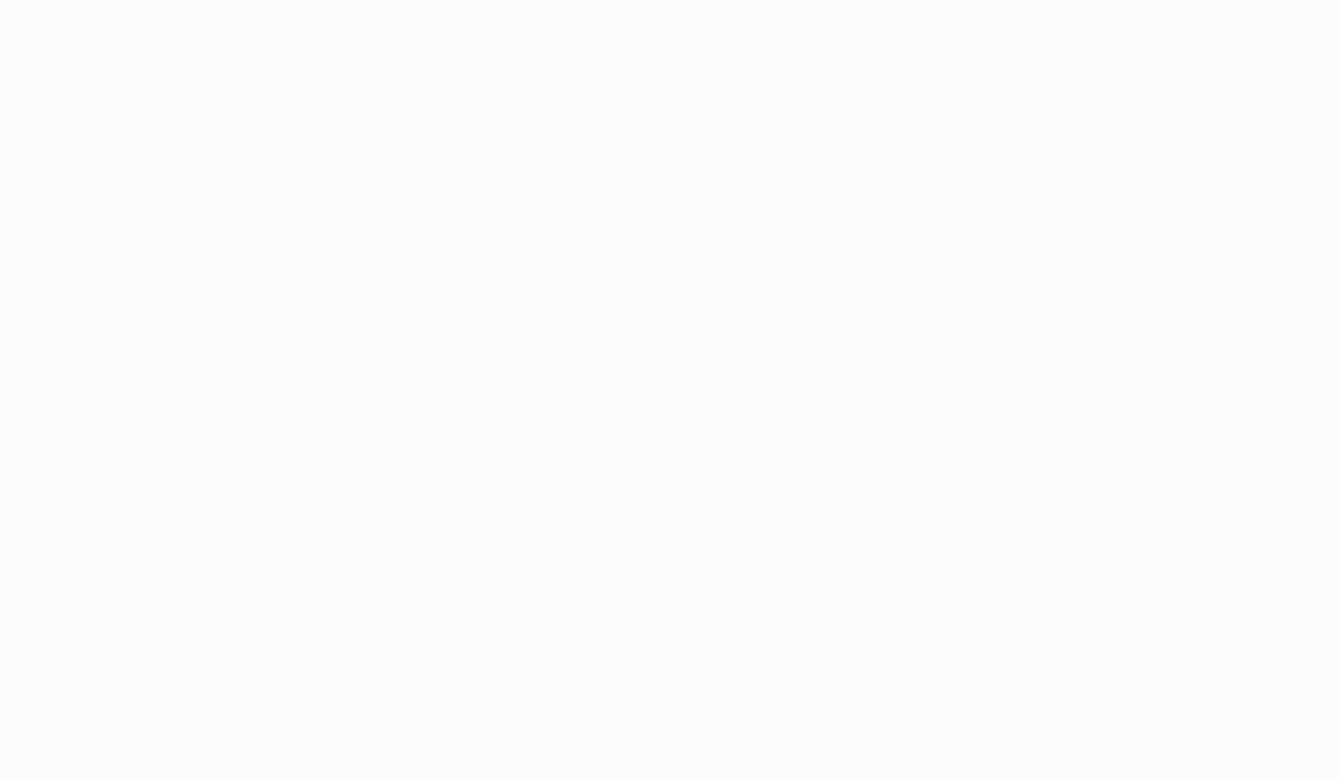 scroll, scrollTop: 0, scrollLeft: 0, axis: both 